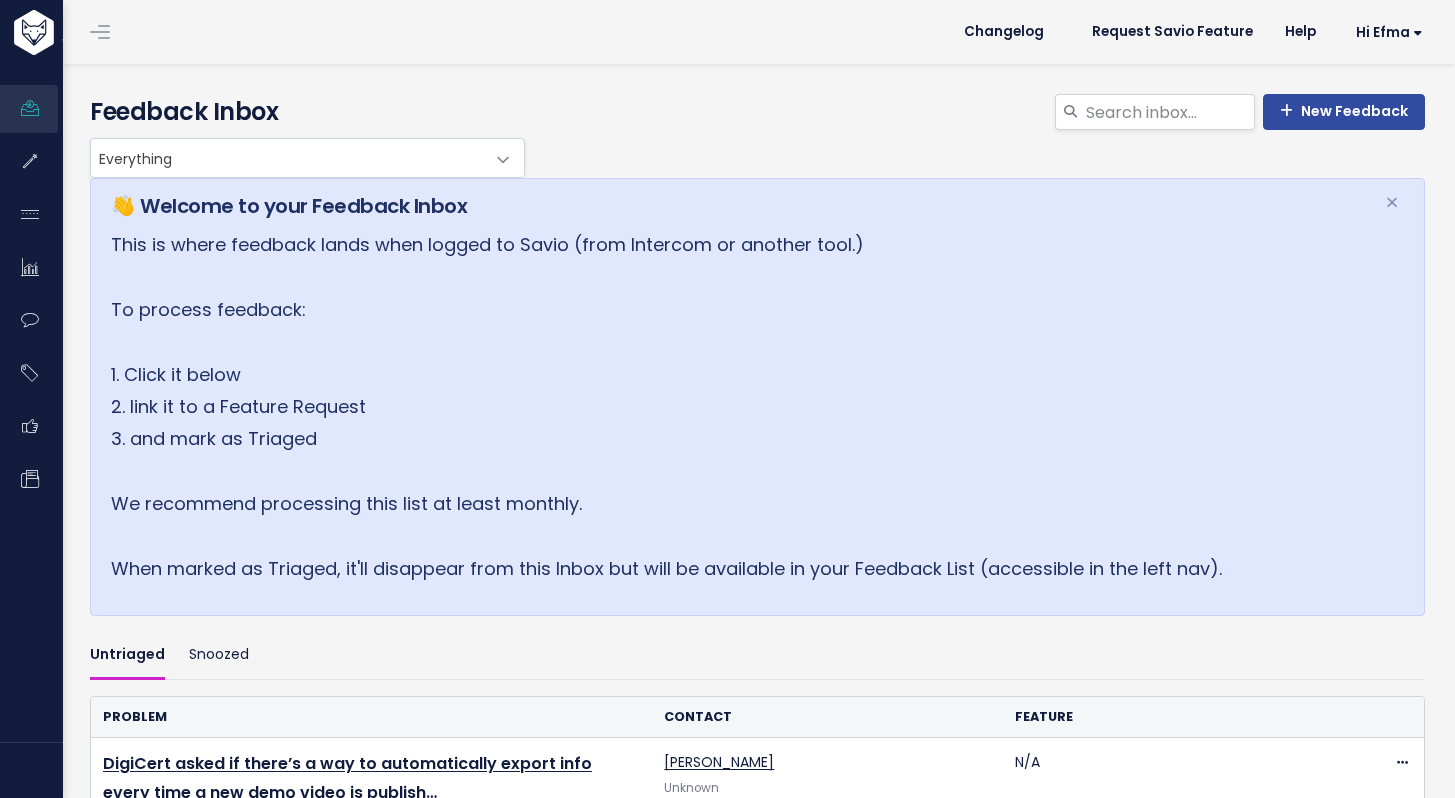 scroll, scrollTop: 0, scrollLeft: 0, axis: both 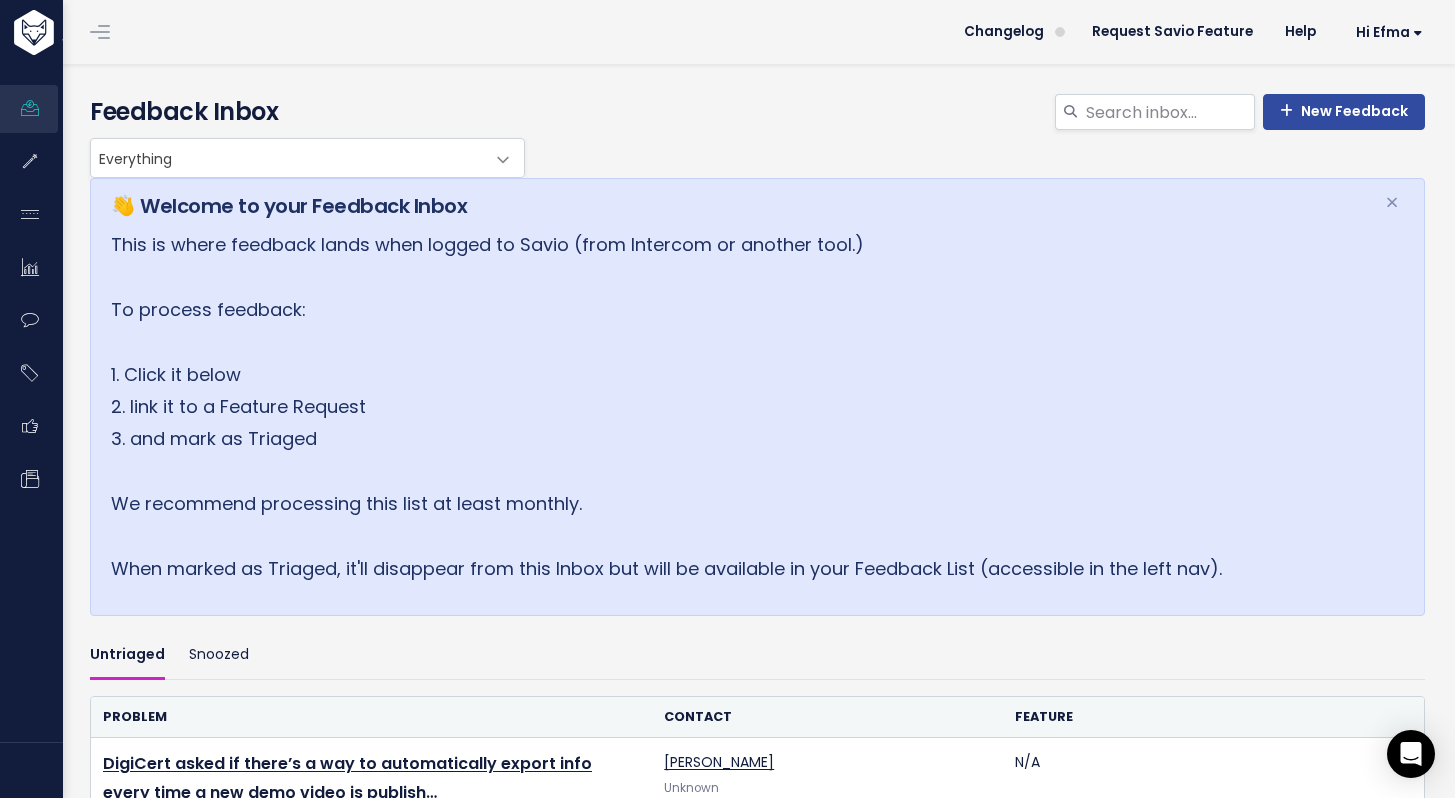 click on "Untriaged
Snoozed" at bounding box center [757, 655] 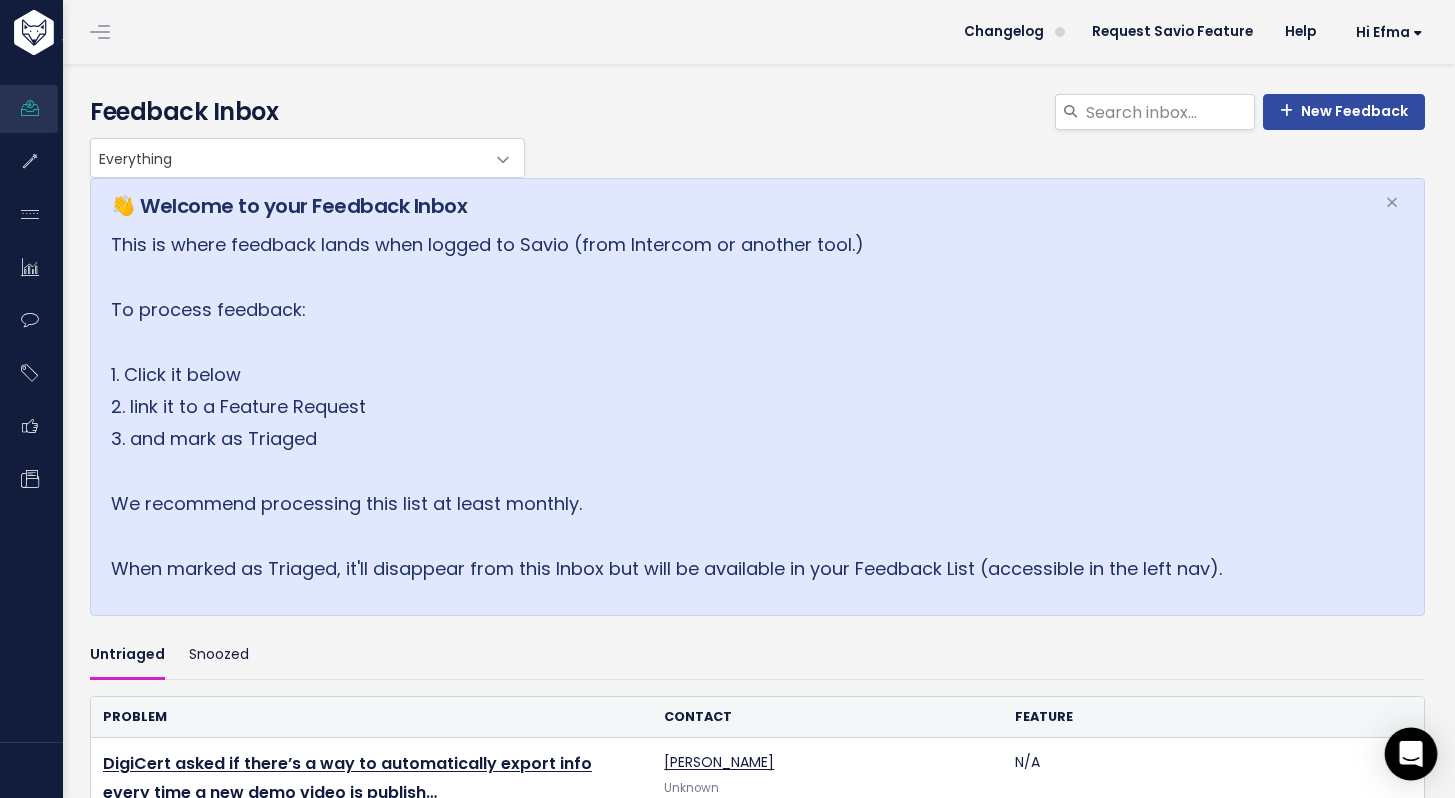 click 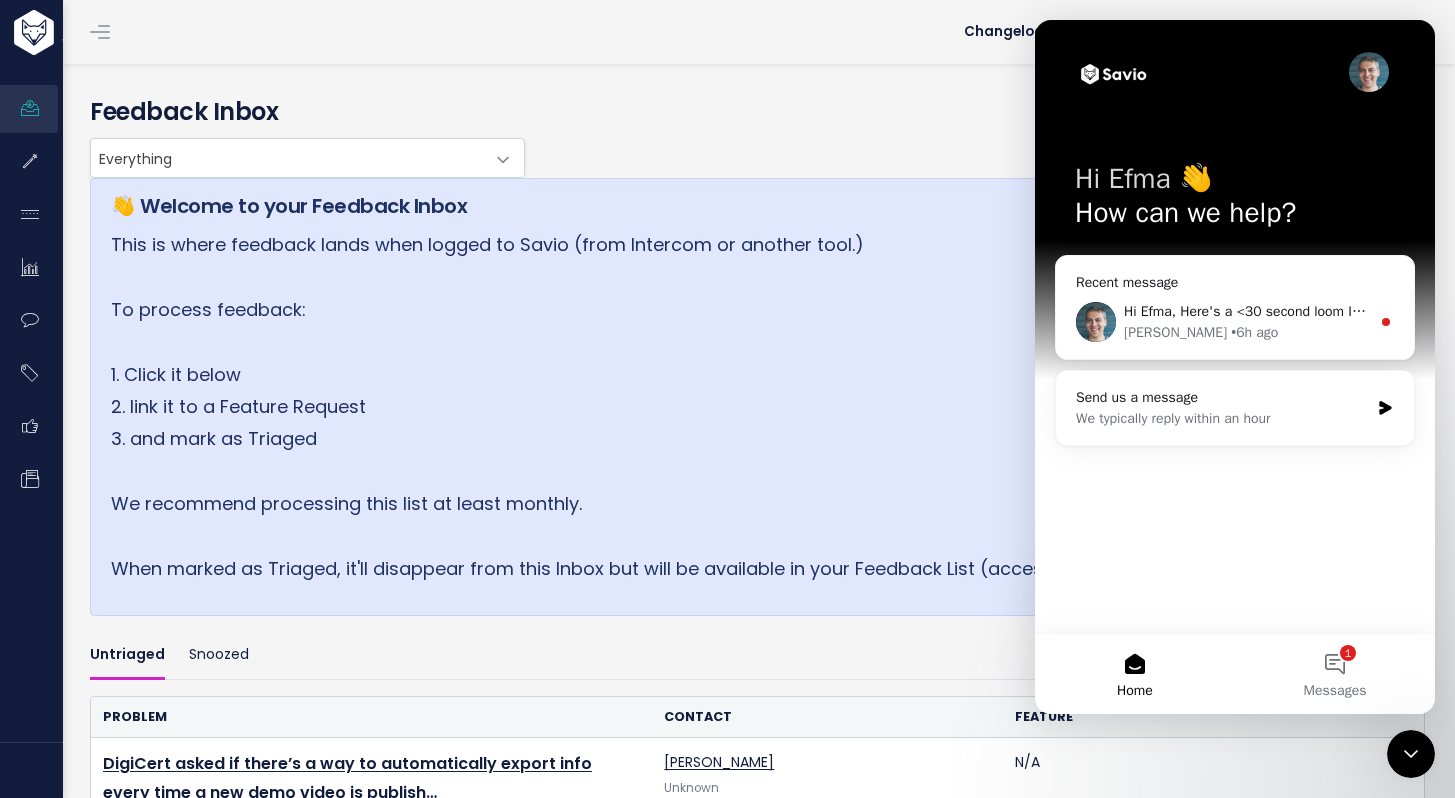 scroll, scrollTop: 0, scrollLeft: 0, axis: both 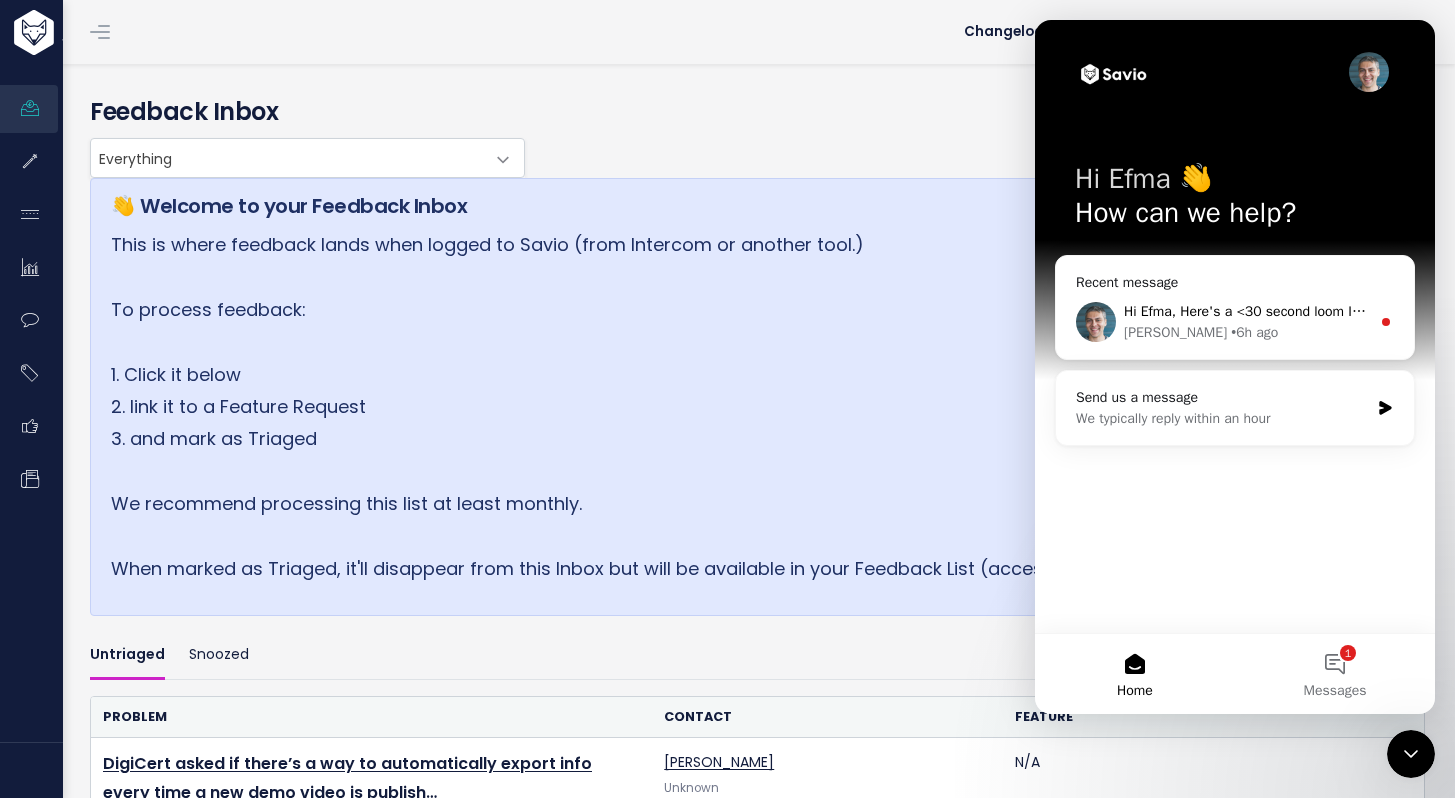click on "Kareem •  6h ago" at bounding box center [1247, 332] 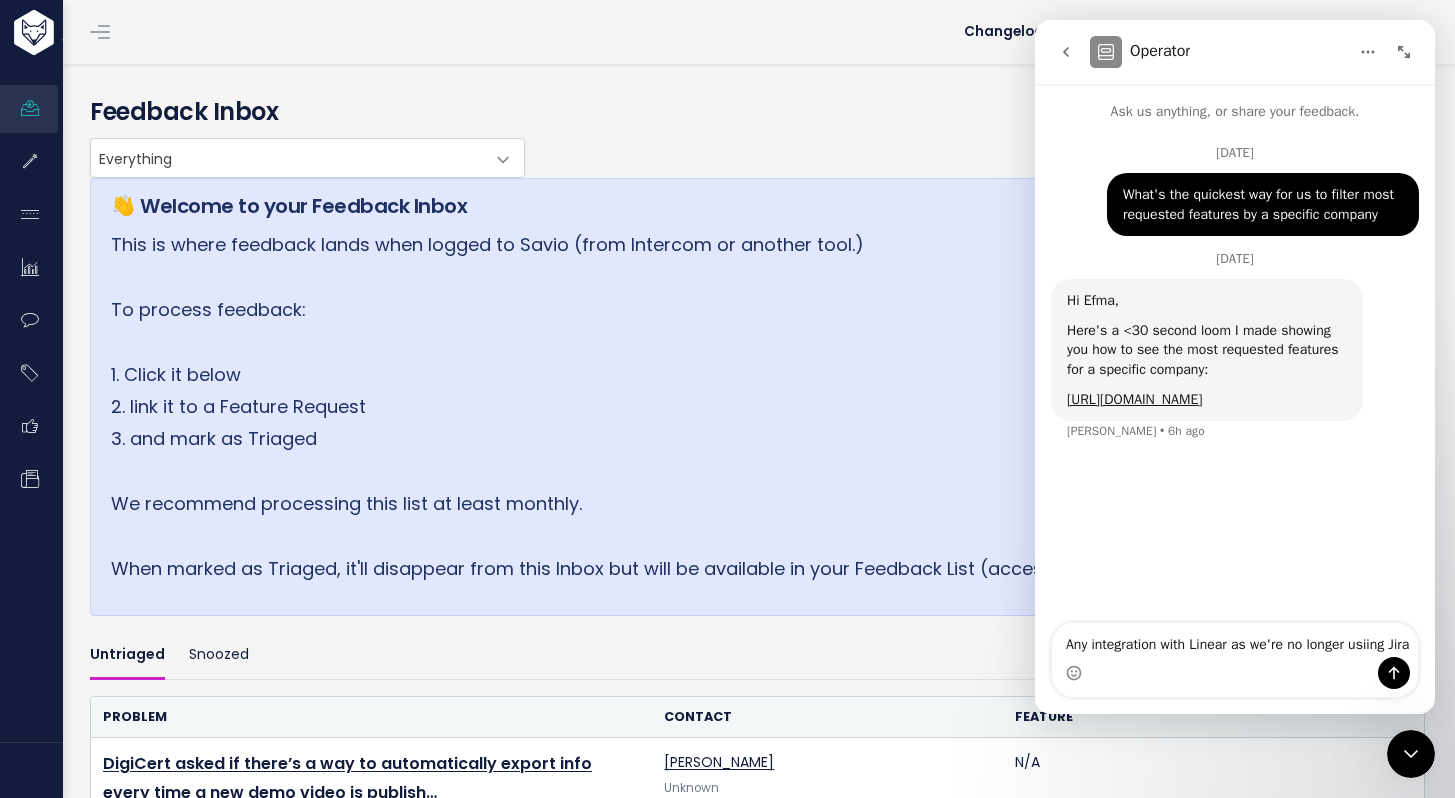 click on "Any integration with Linear as we're no longer usiing Jira" at bounding box center [1235, 640] 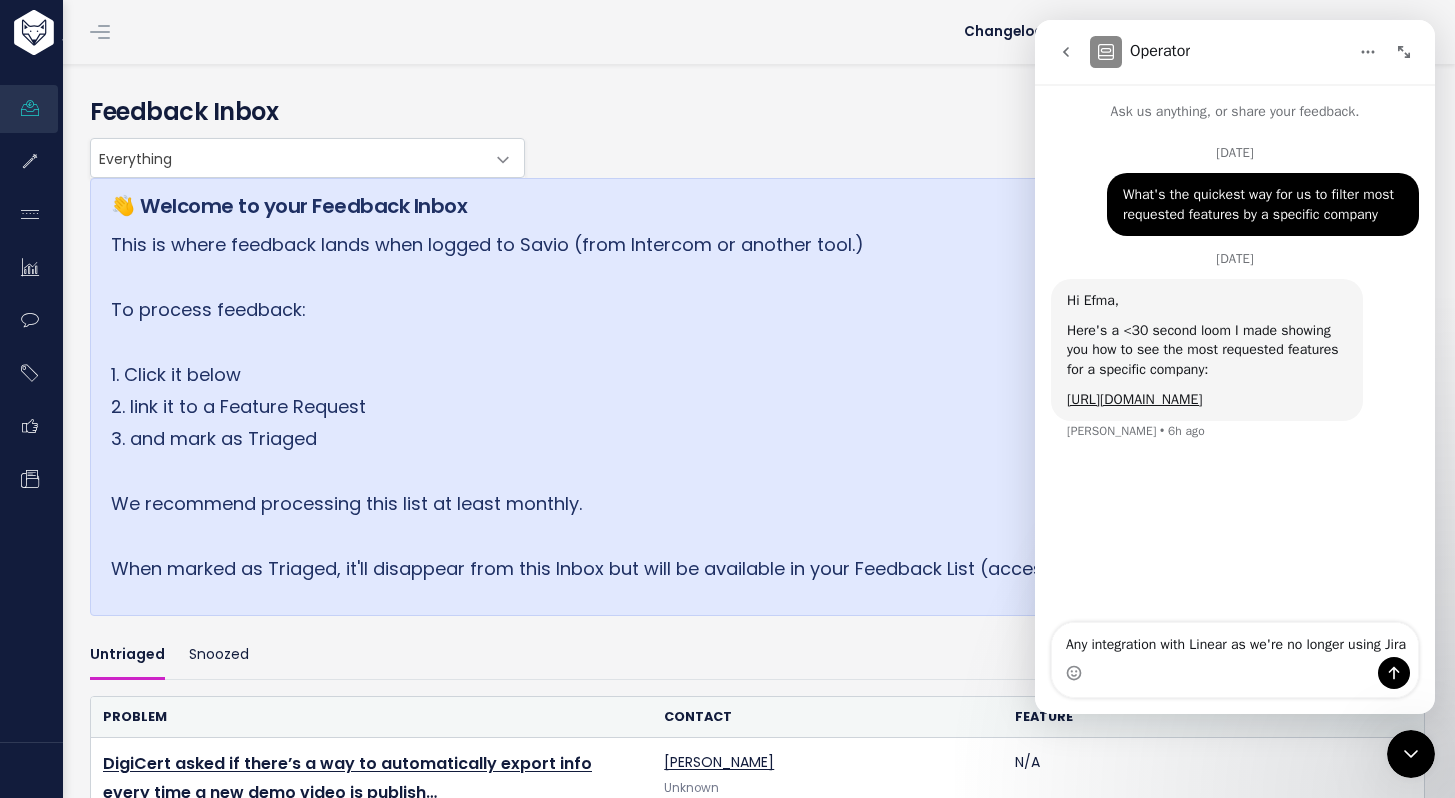 type on "Any integration with Linear as we're no longer using Jira" 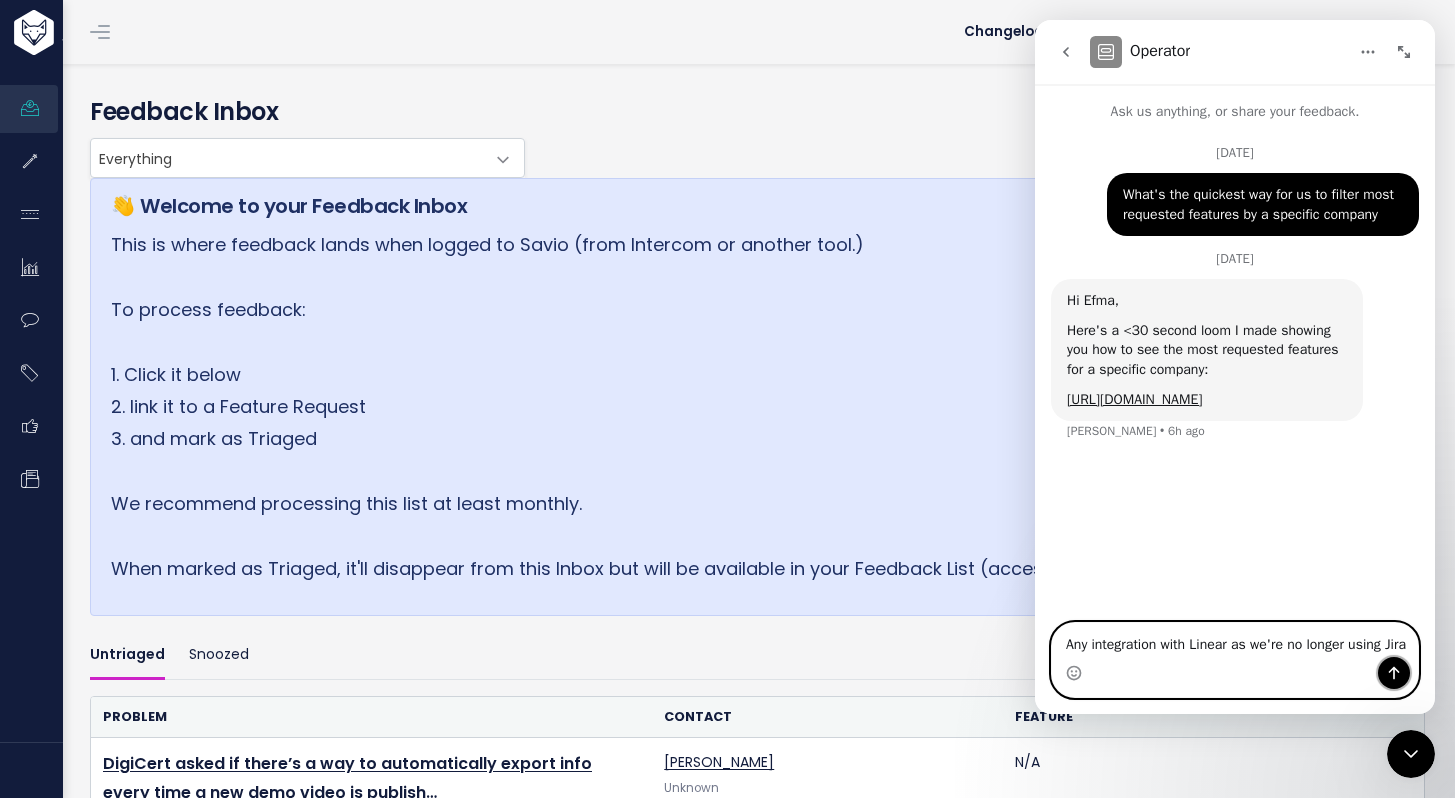 click 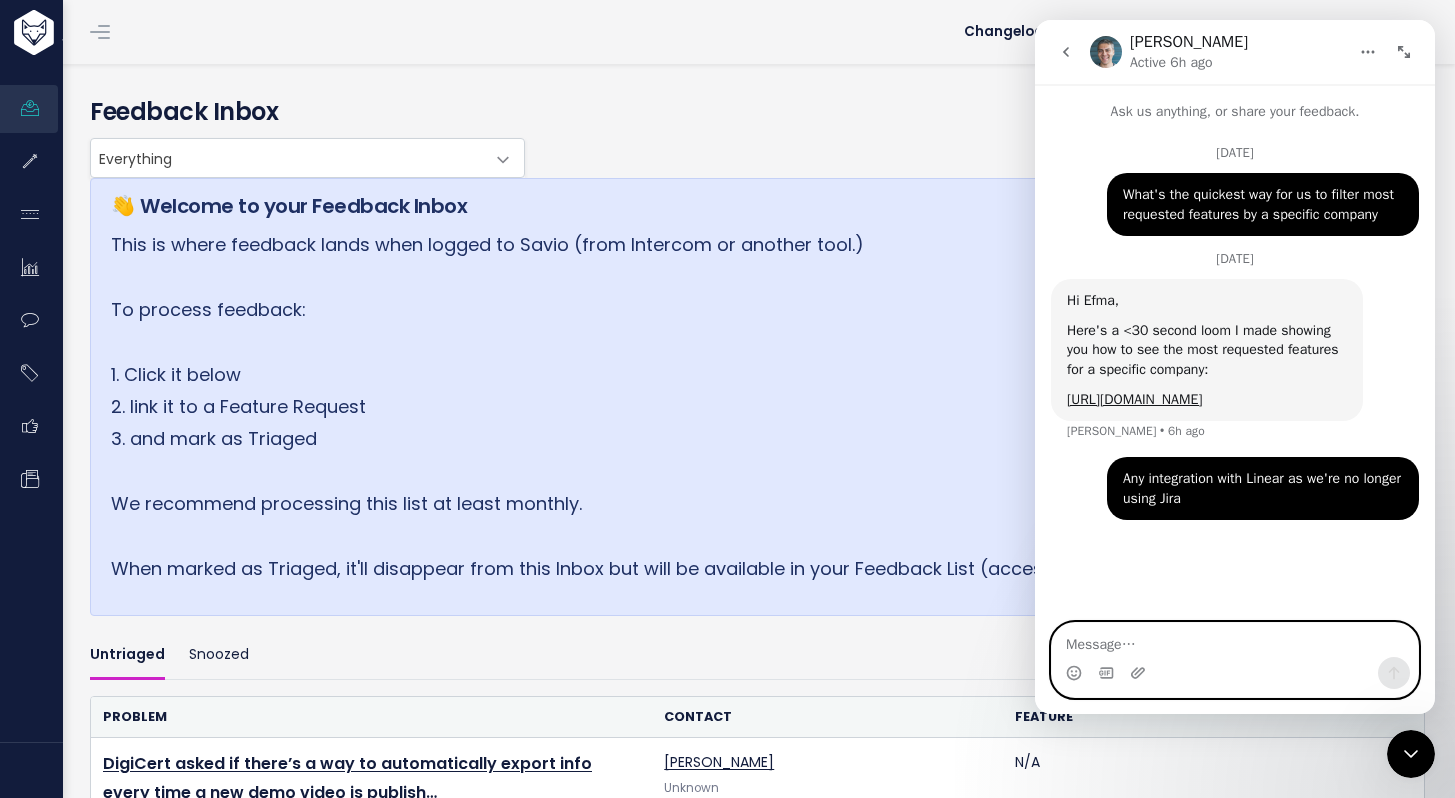 scroll, scrollTop: 5, scrollLeft: 0, axis: vertical 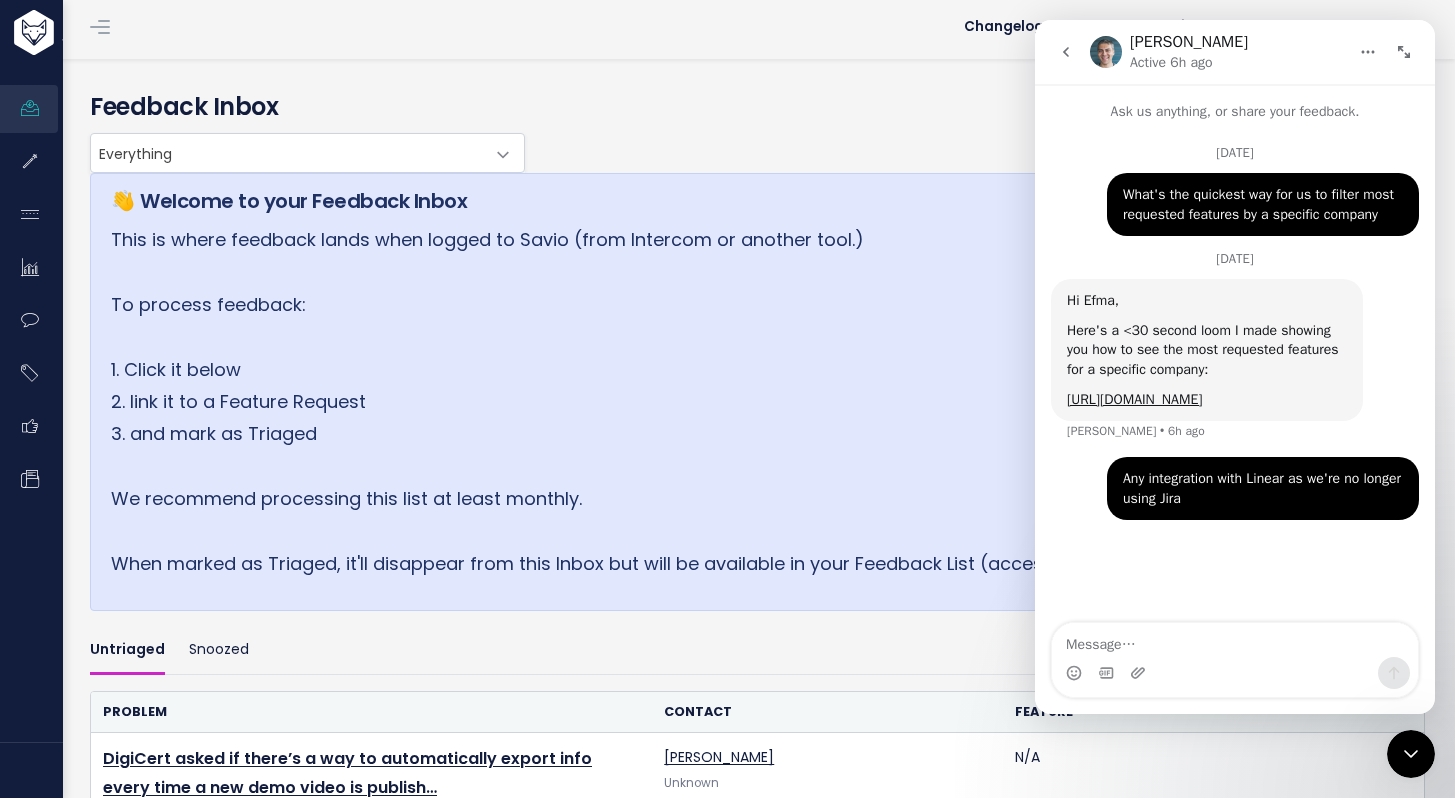 click on "[URL][DOMAIN_NAME]" at bounding box center (1207, 400) 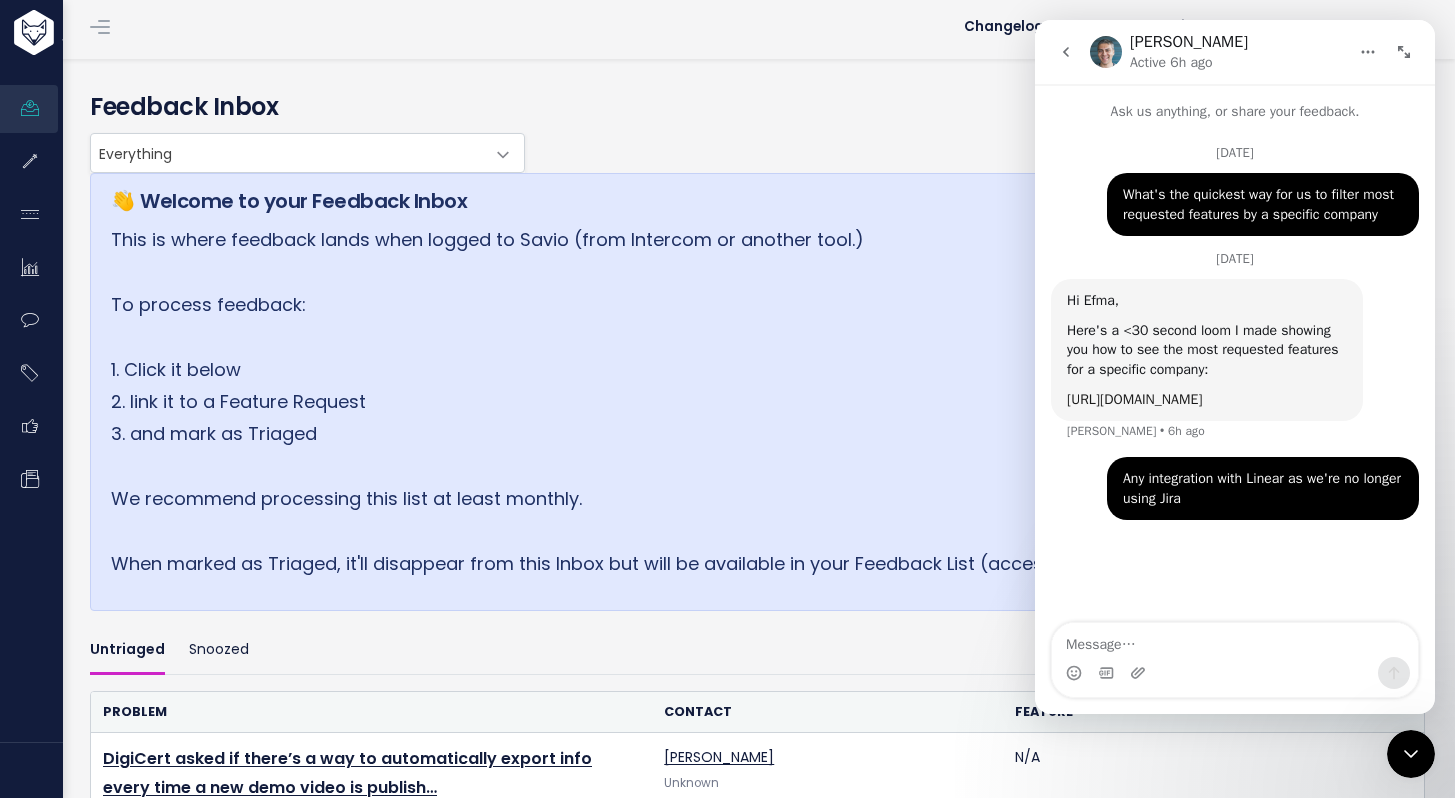 click on "[URL][DOMAIN_NAME]" at bounding box center (1134, 399) 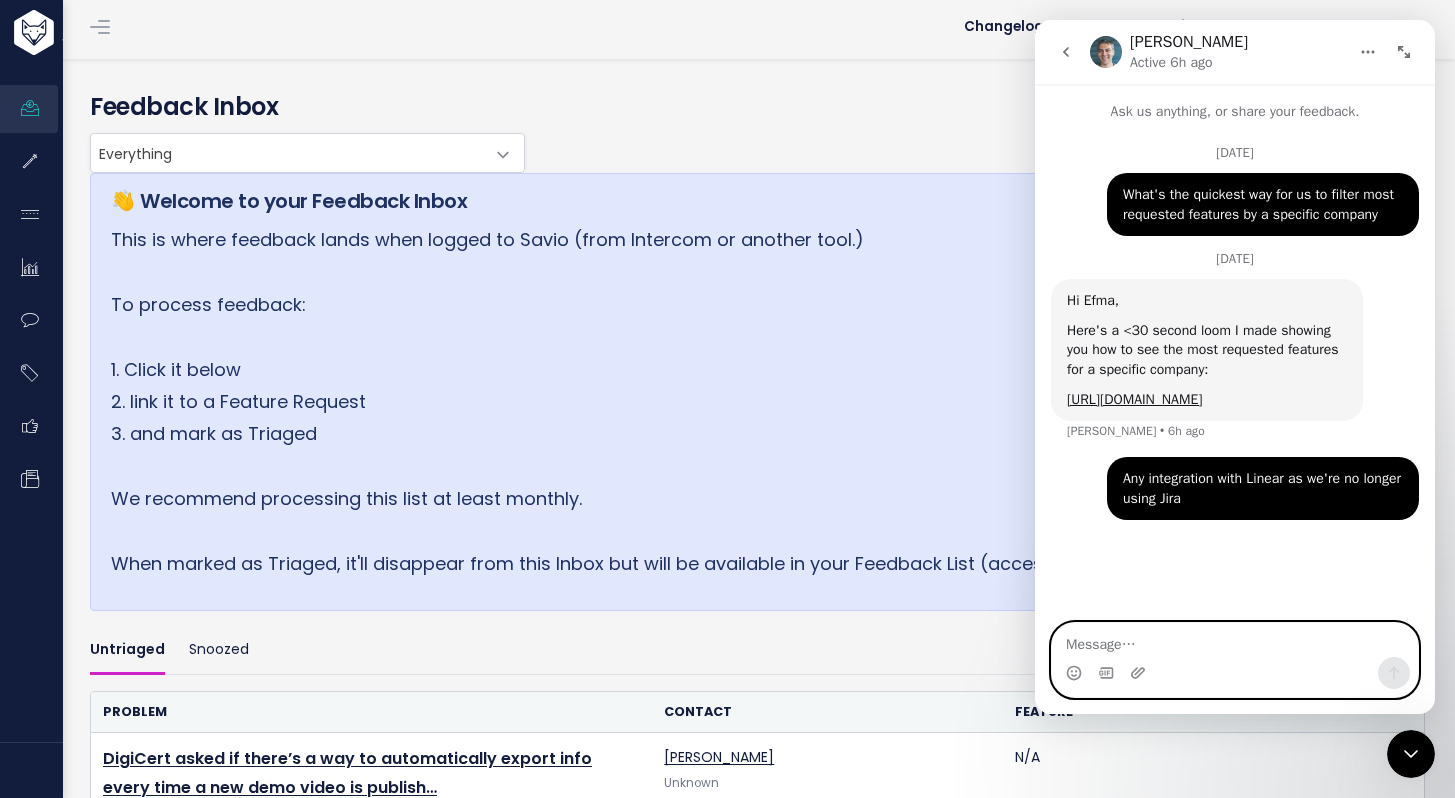 click at bounding box center (1235, 640) 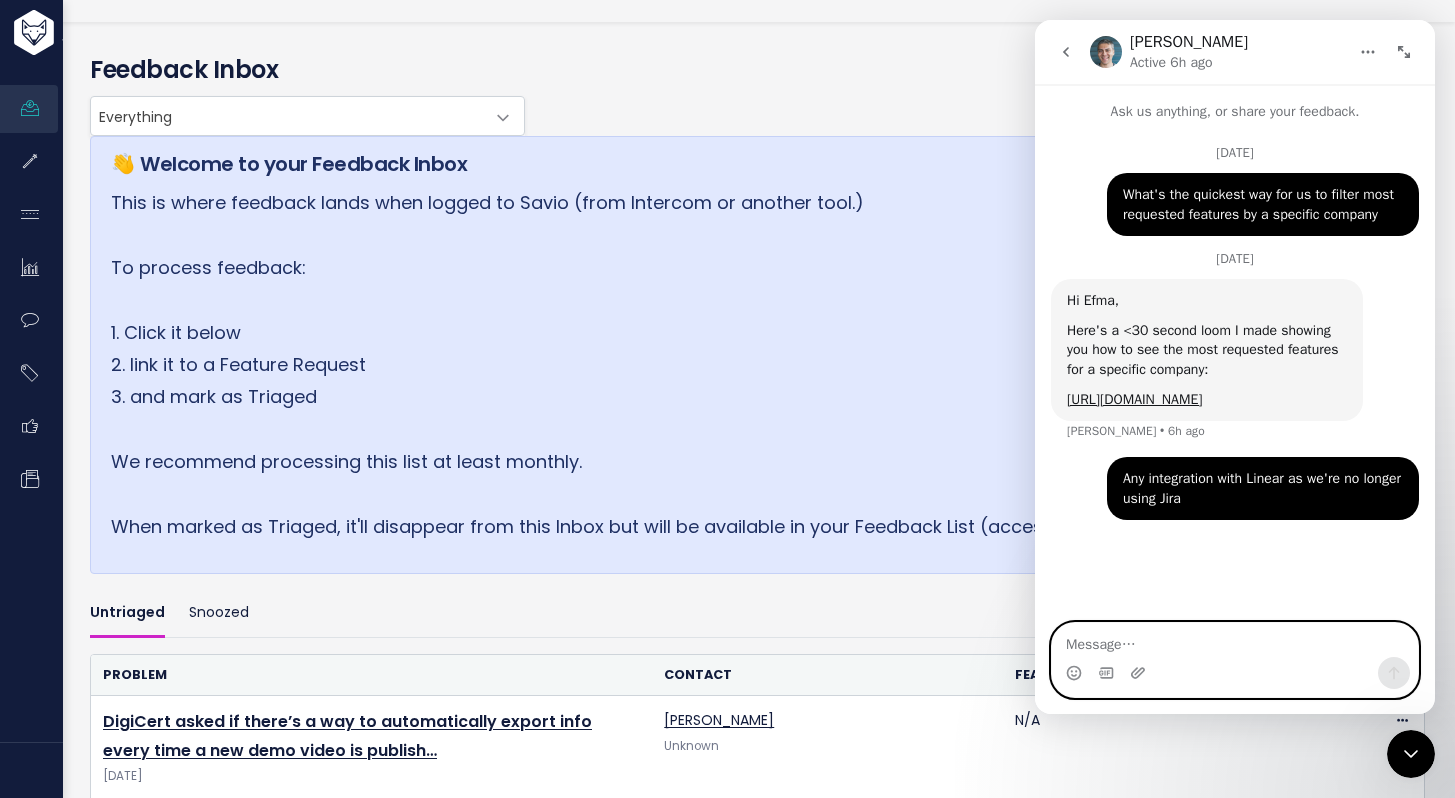 scroll, scrollTop: 47, scrollLeft: 0, axis: vertical 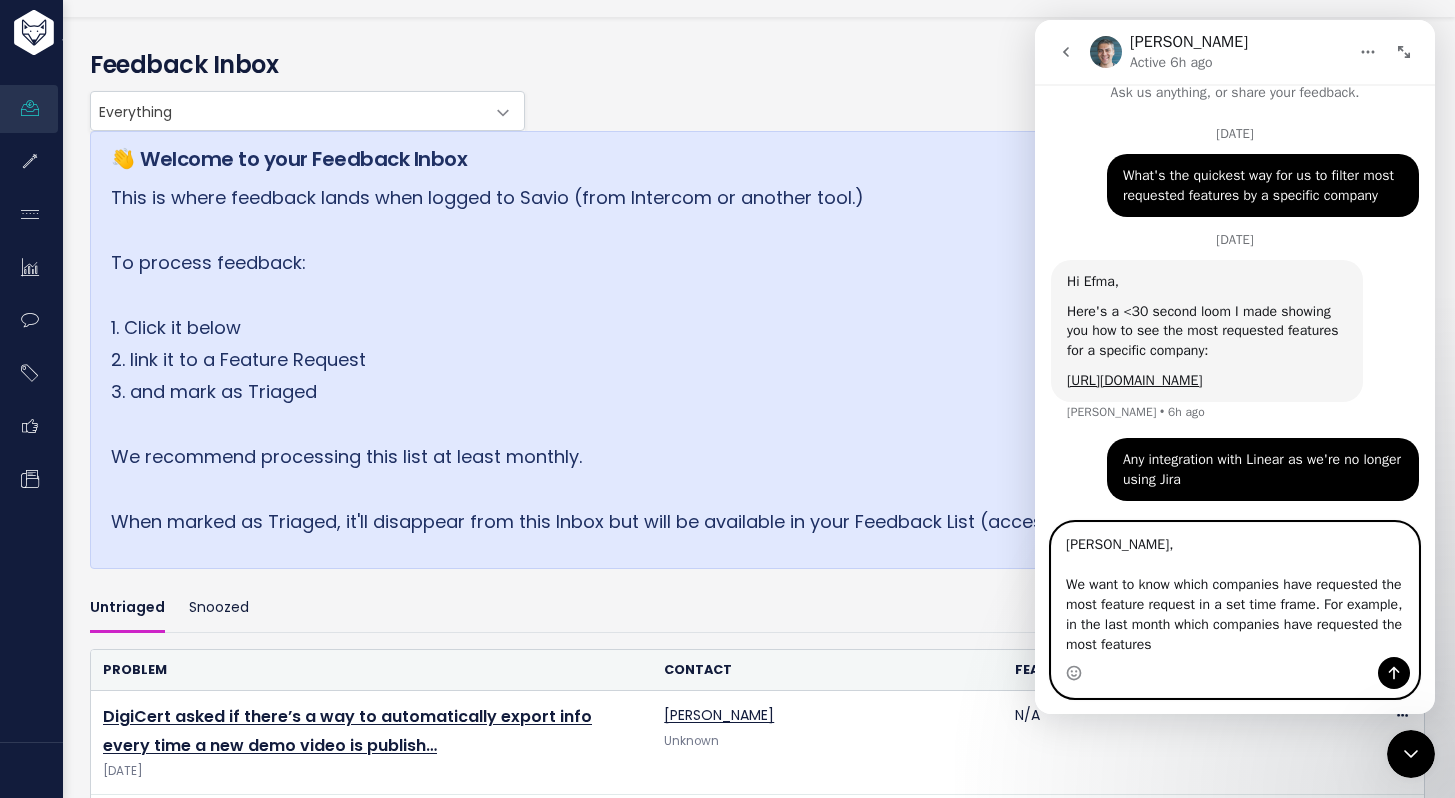type on "Kareem,
We want to know which companies have requested the most feature request in a set time frame. For example, in the last month which companies have requested the most features." 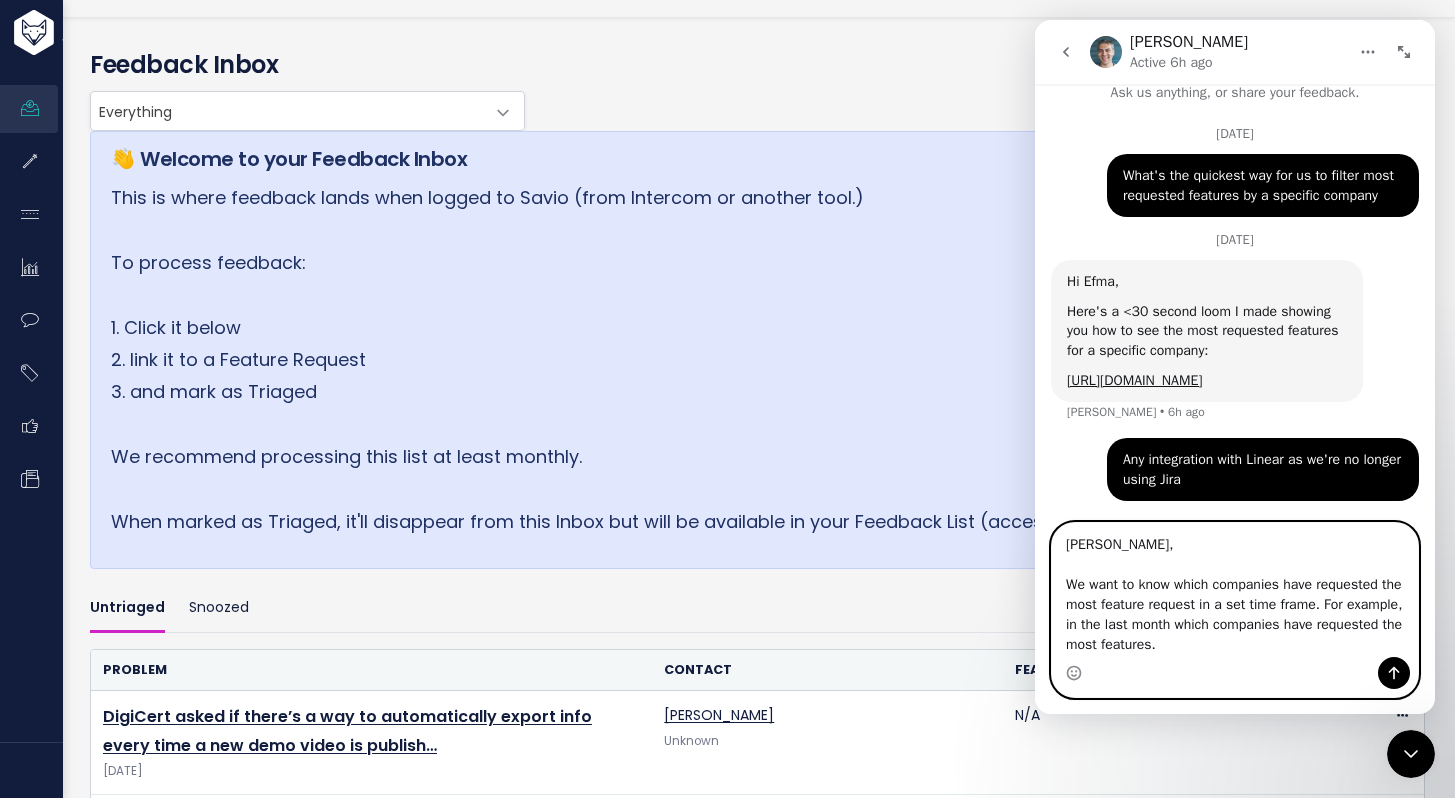 type 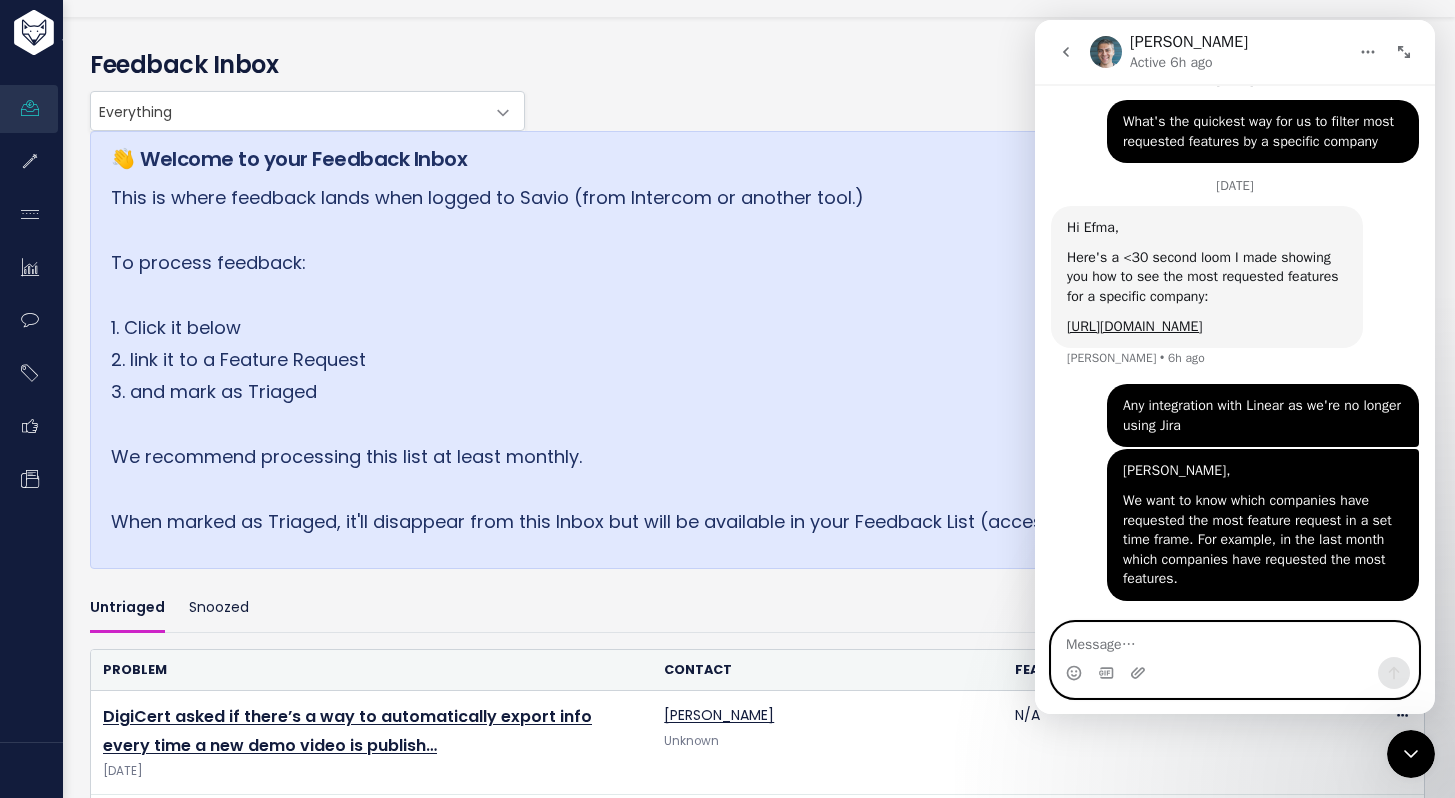 scroll, scrollTop: 112, scrollLeft: 0, axis: vertical 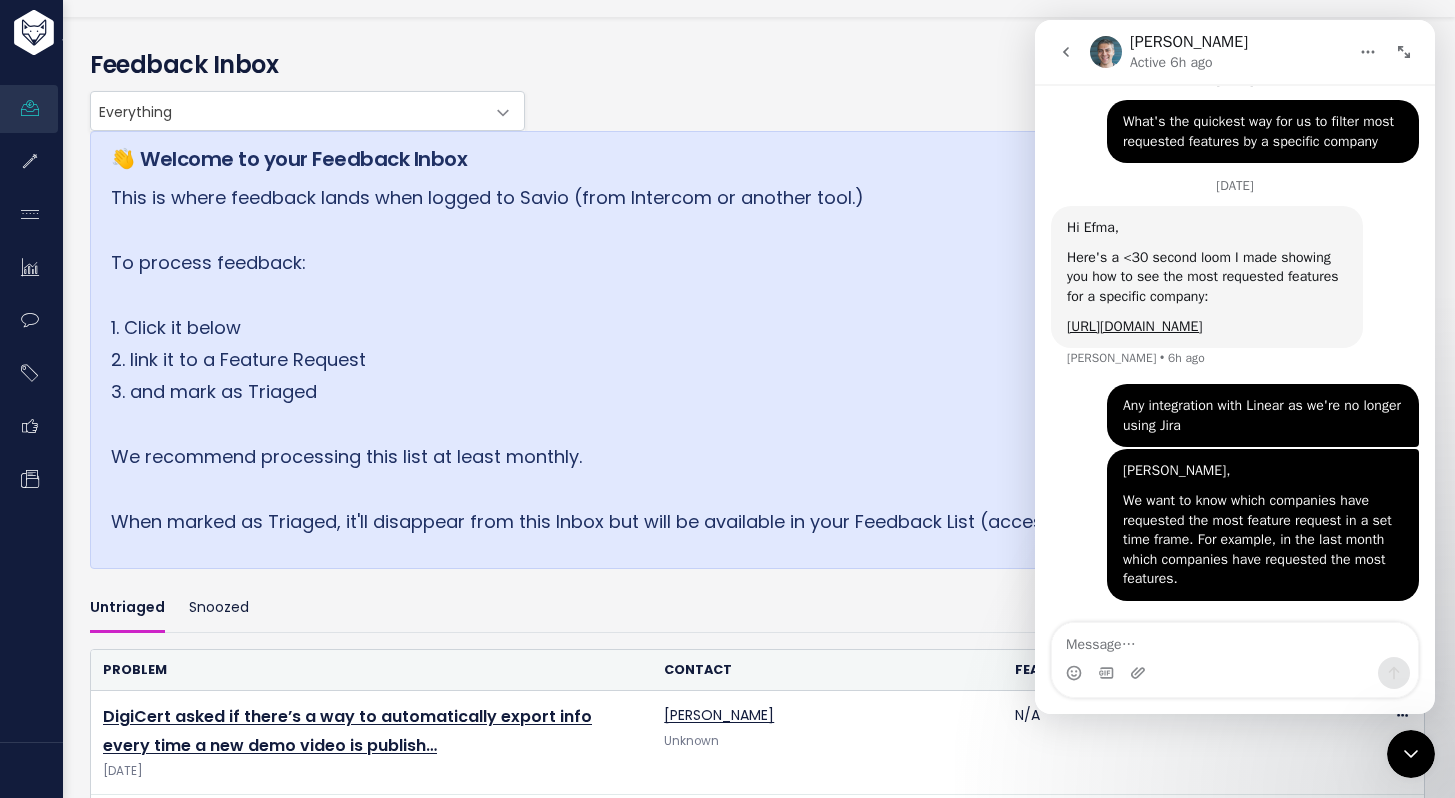 click at bounding box center (1411, 754) 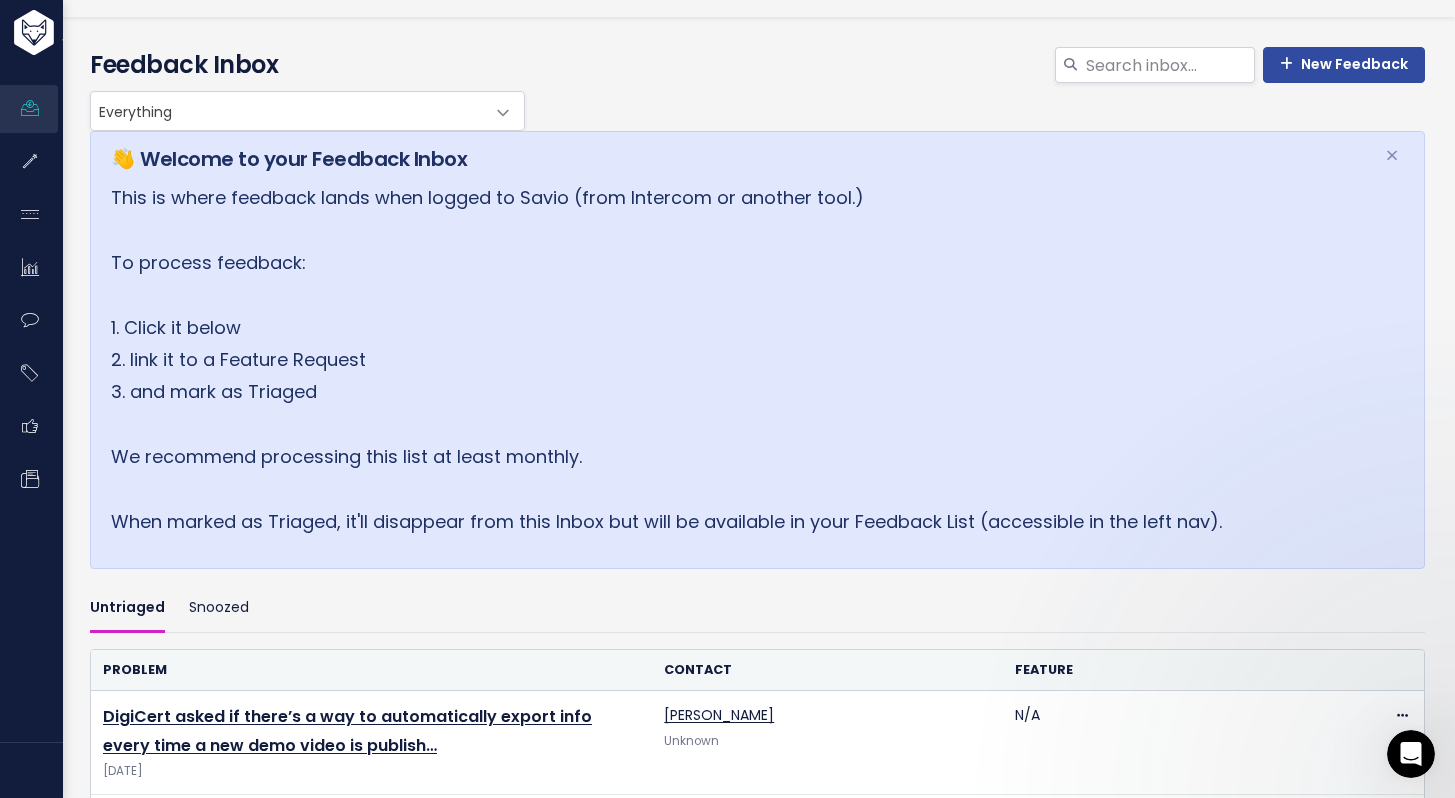 scroll, scrollTop: 0, scrollLeft: 0, axis: both 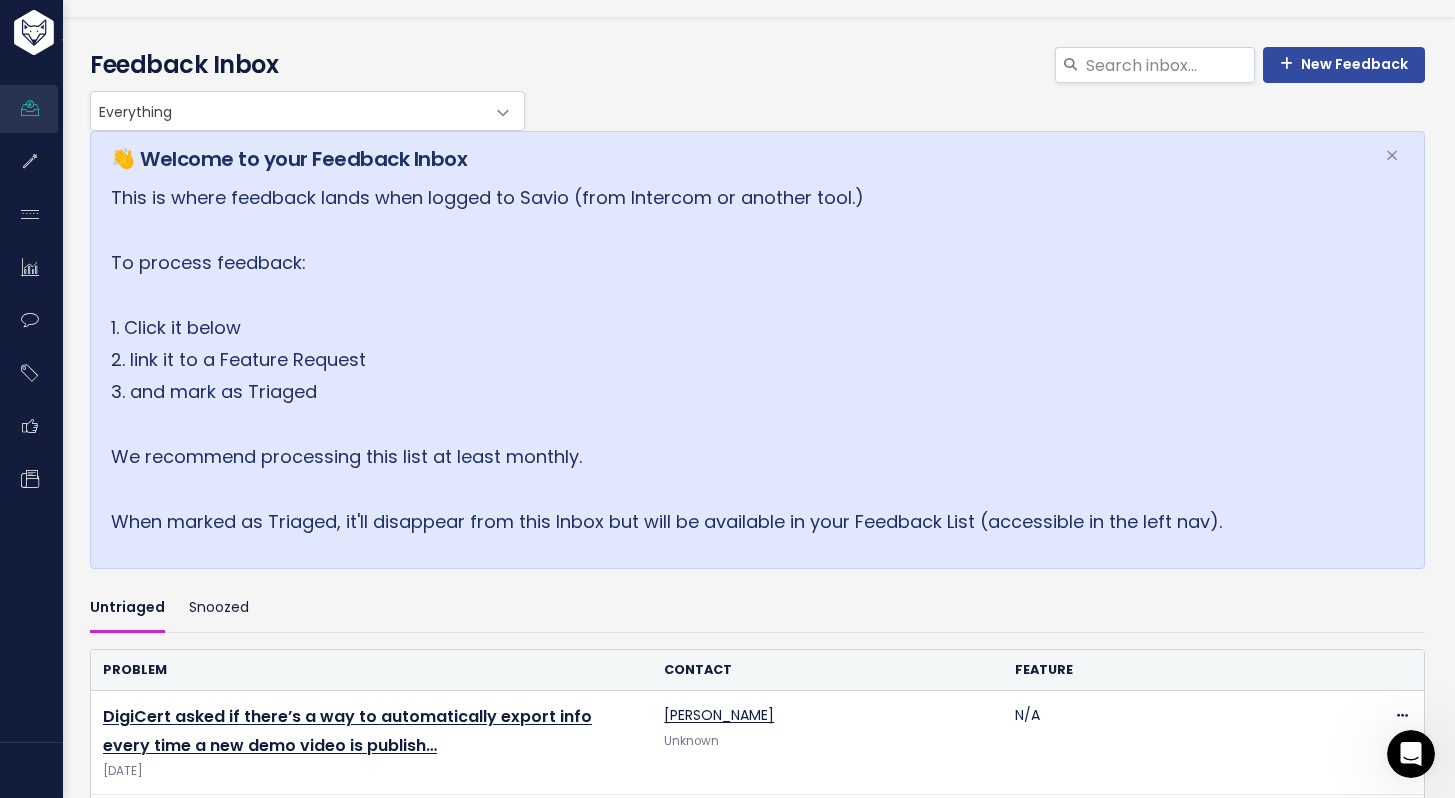 click at bounding box center [1411, 754] 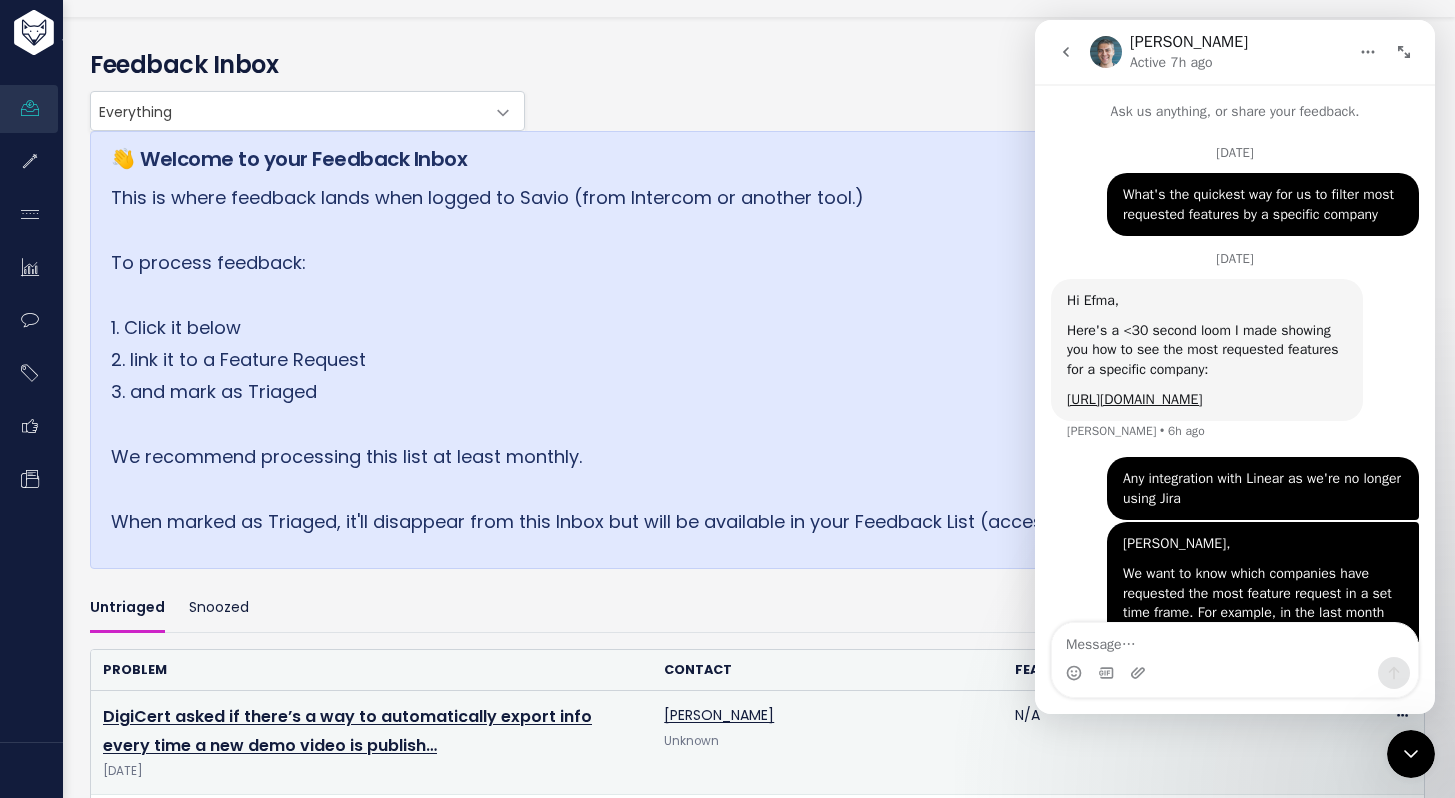 scroll, scrollTop: 112, scrollLeft: 0, axis: vertical 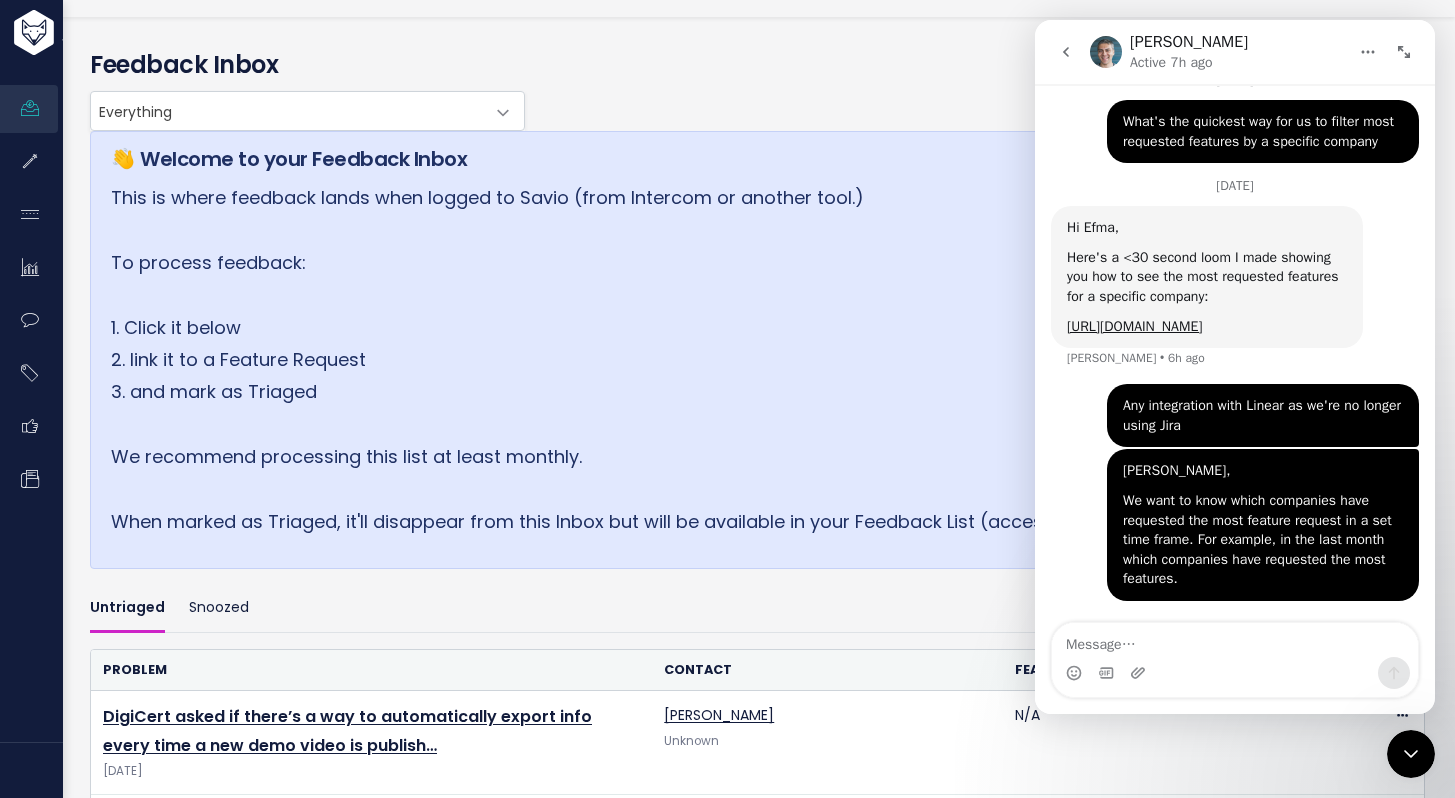 click 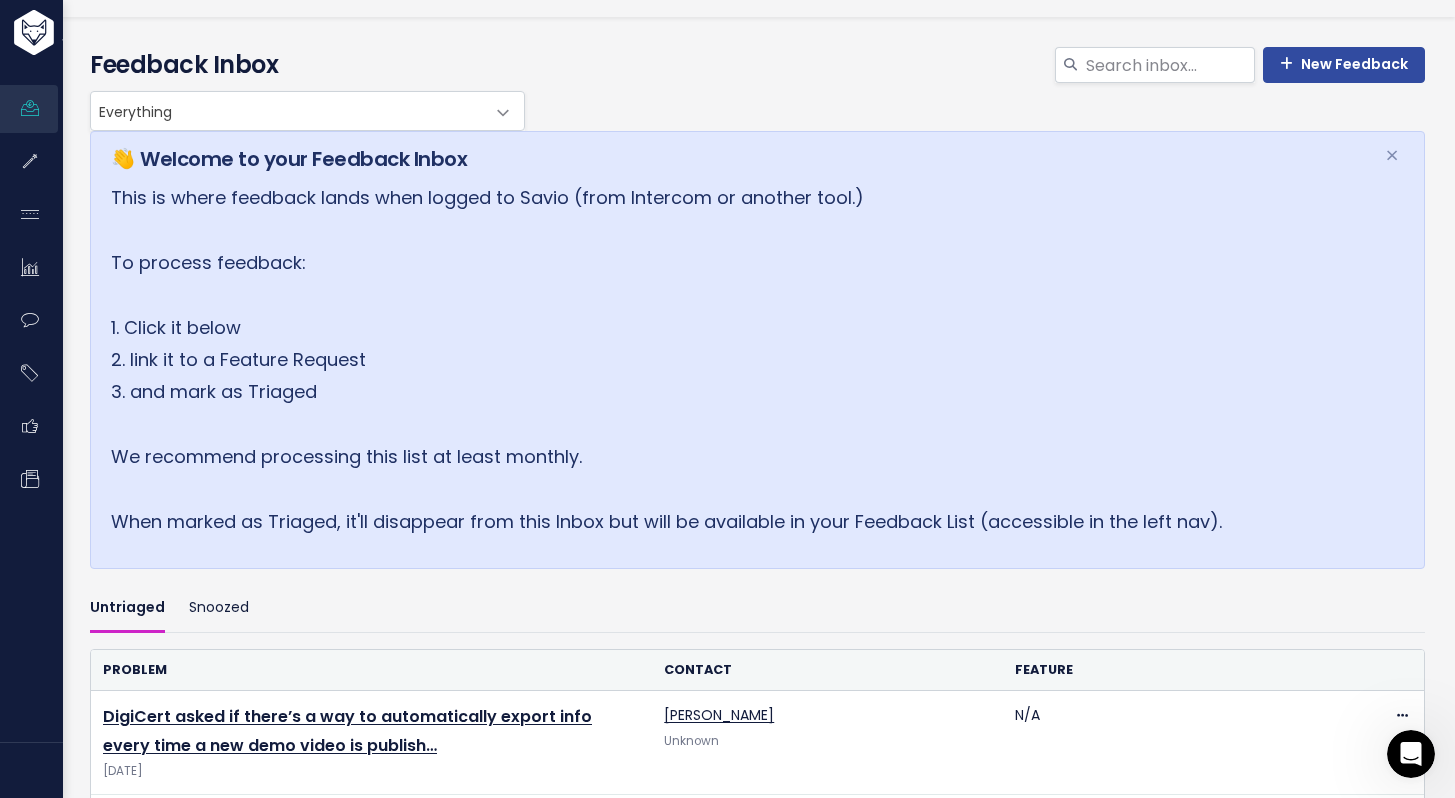 scroll, scrollTop: 0, scrollLeft: 0, axis: both 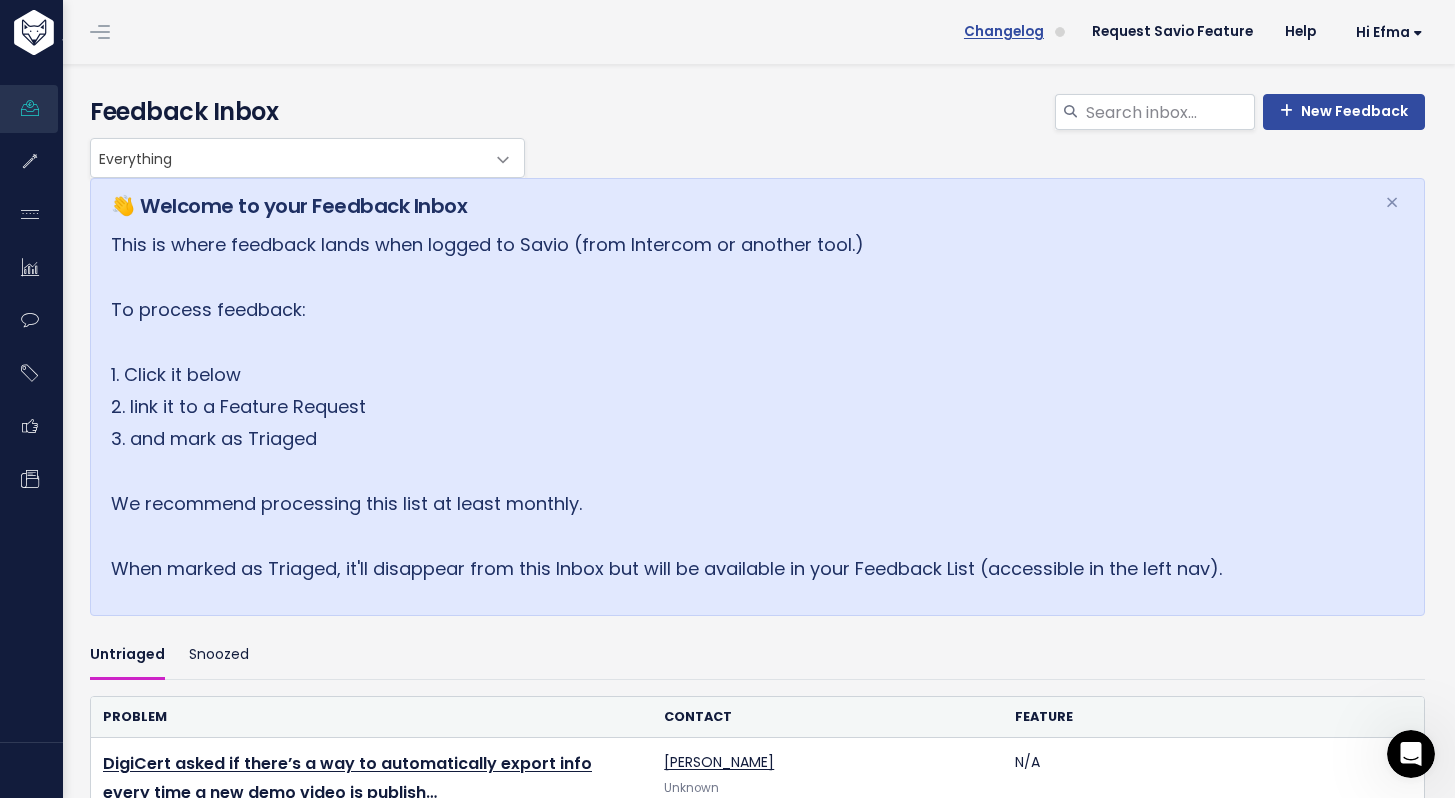 click on "Changelog" at bounding box center [1004, 32] 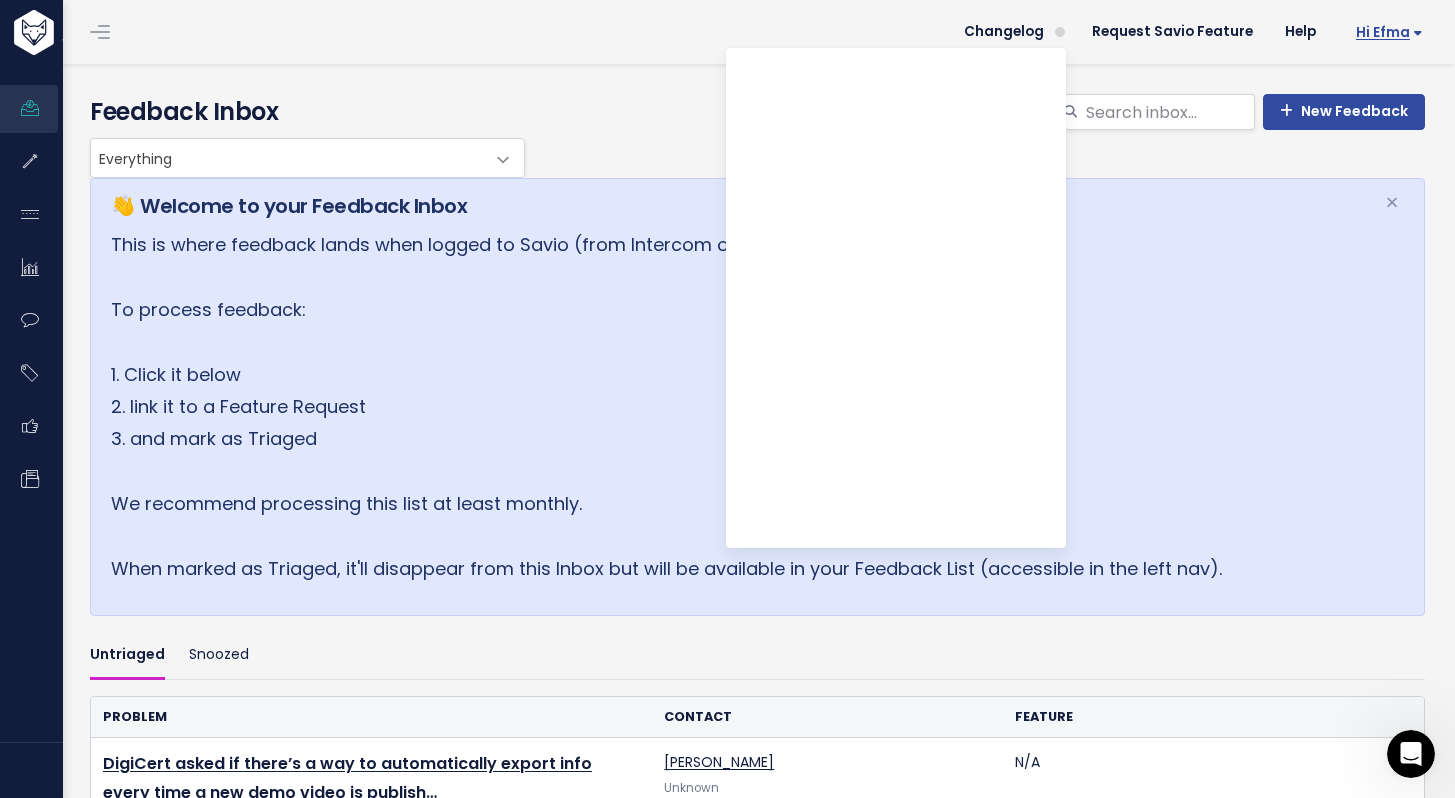 click on "Hi Efma" at bounding box center [1389, 32] 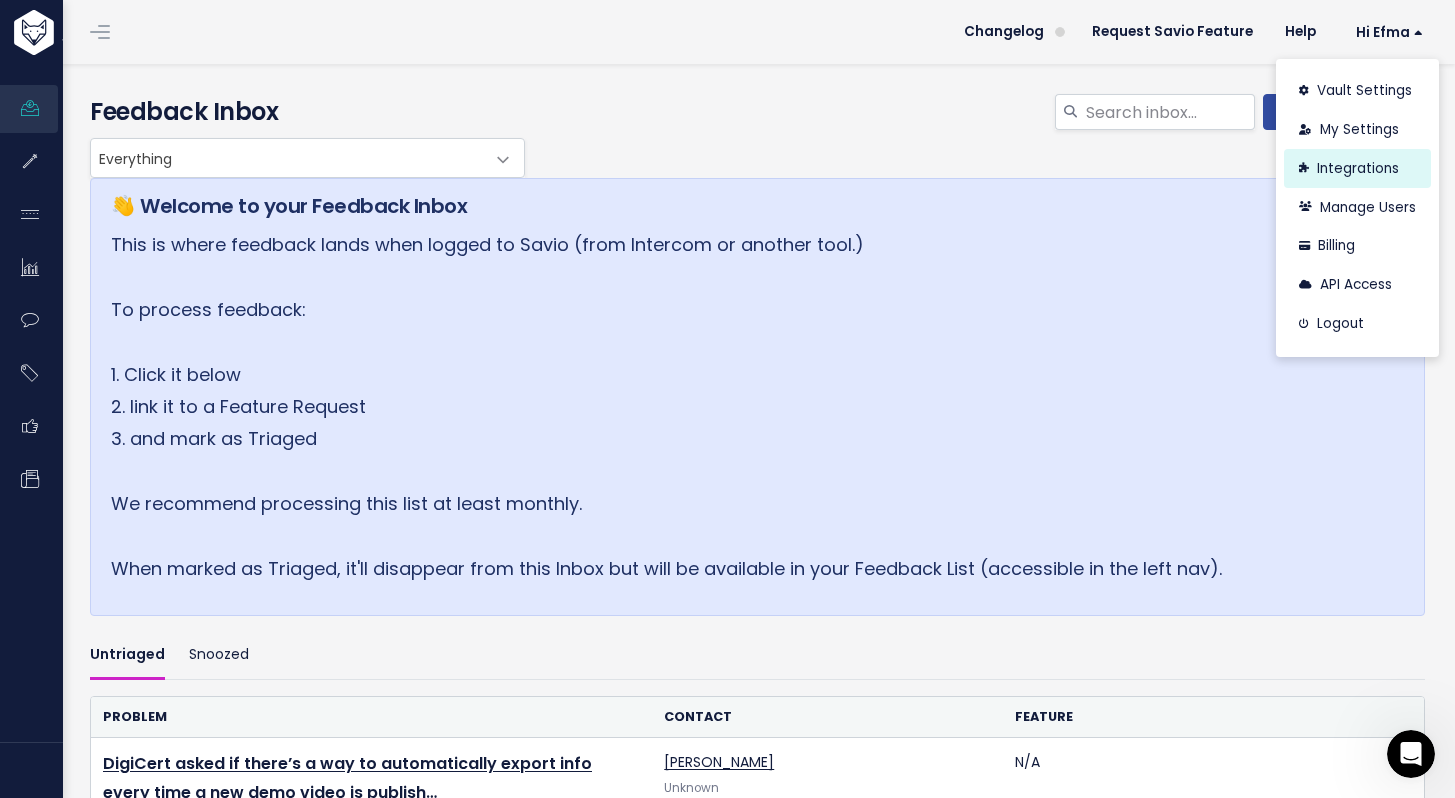 click on "Integrations" at bounding box center (1357, 168) 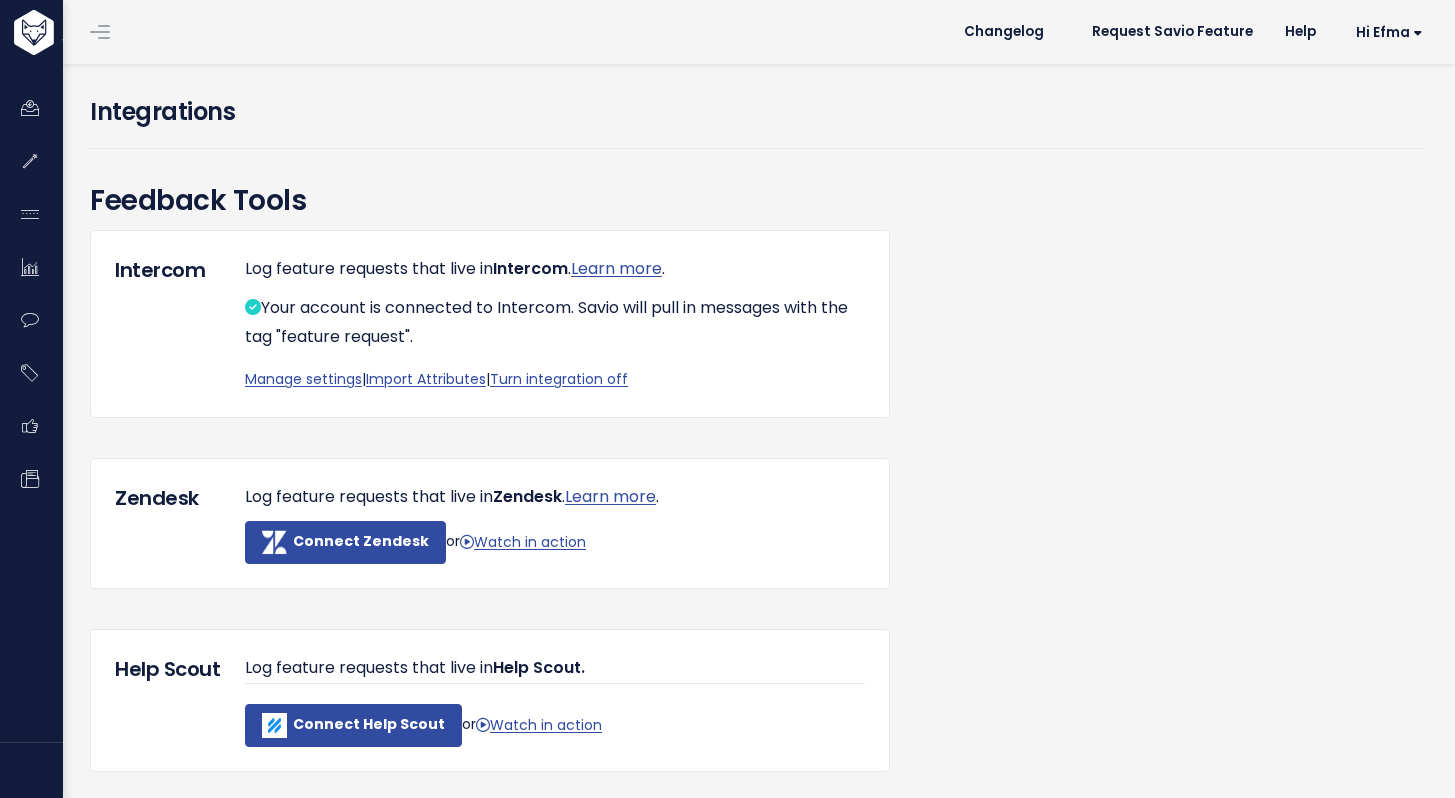 scroll, scrollTop: 0, scrollLeft: 0, axis: both 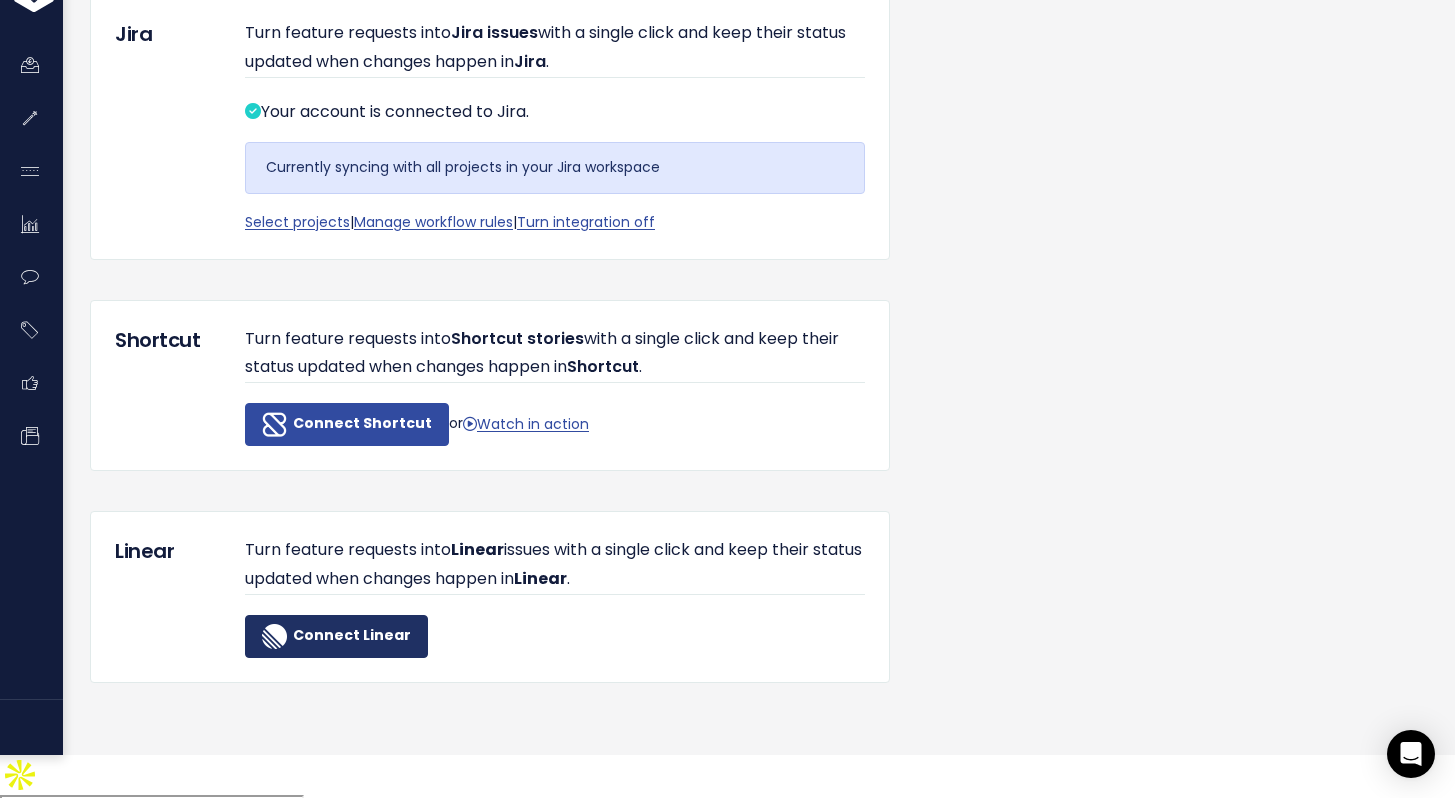 click on "Connect Linear" at bounding box center (352, 635) 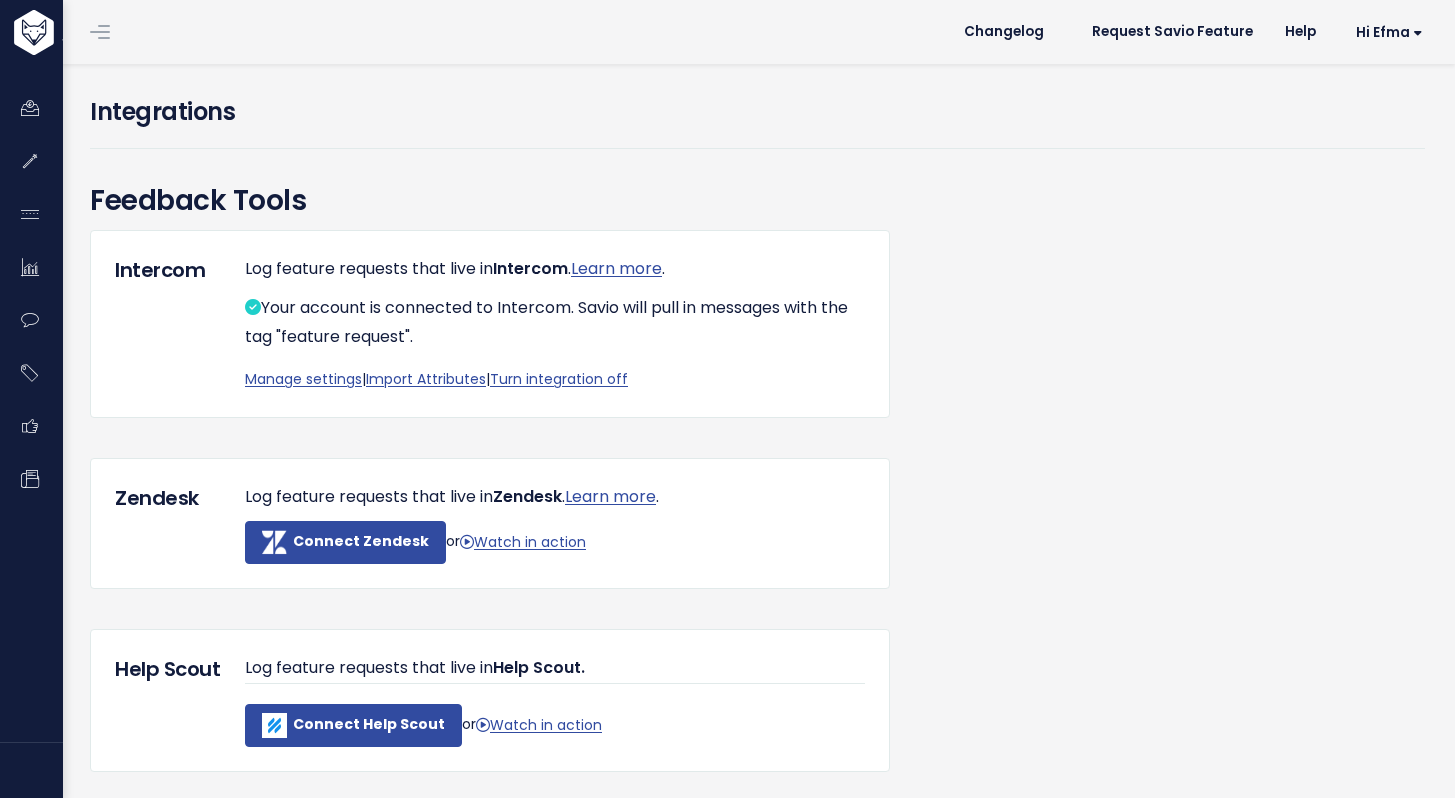 scroll, scrollTop: 2013, scrollLeft: 0, axis: vertical 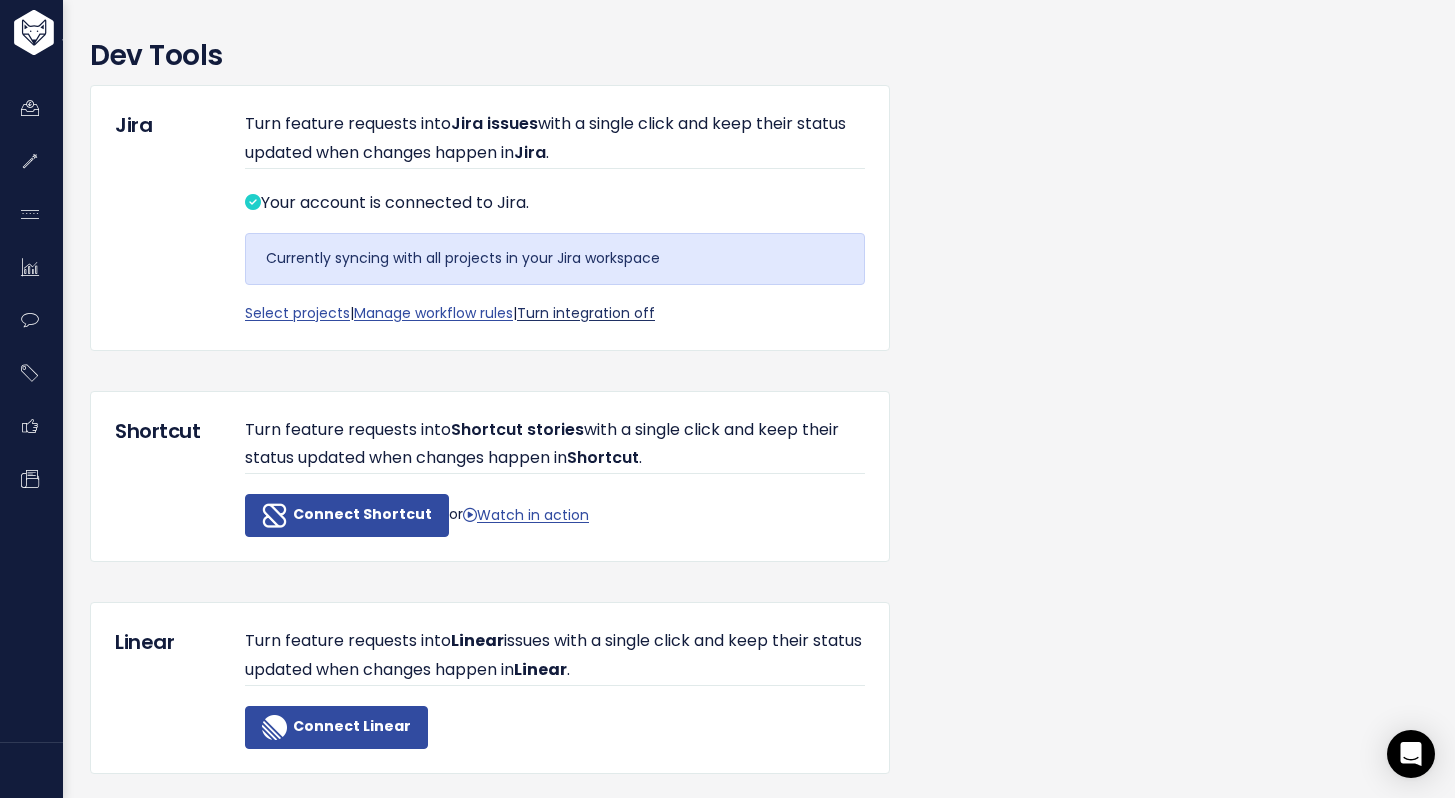 click on "Turn integration off" at bounding box center [586, 313] 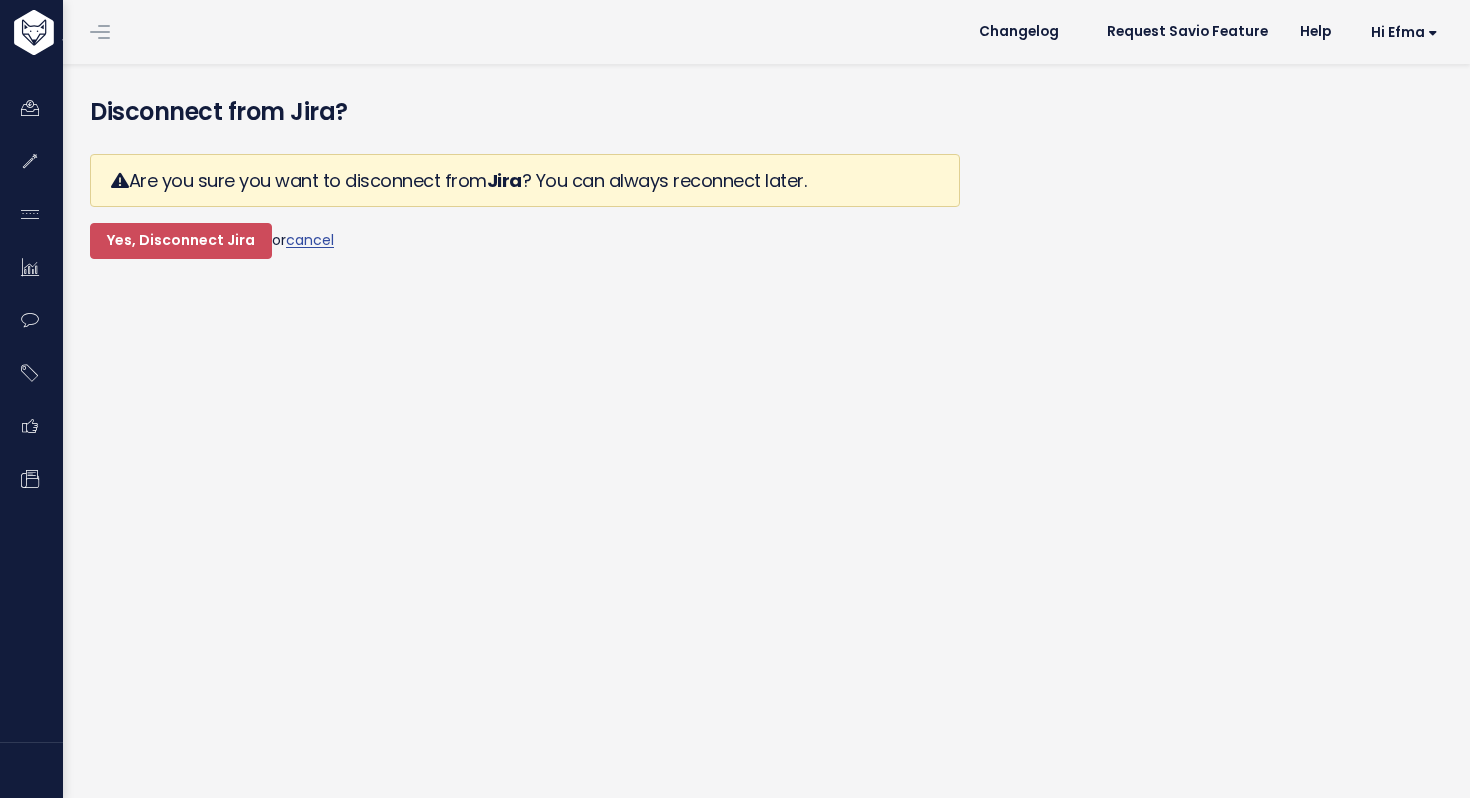 scroll, scrollTop: 0, scrollLeft: 0, axis: both 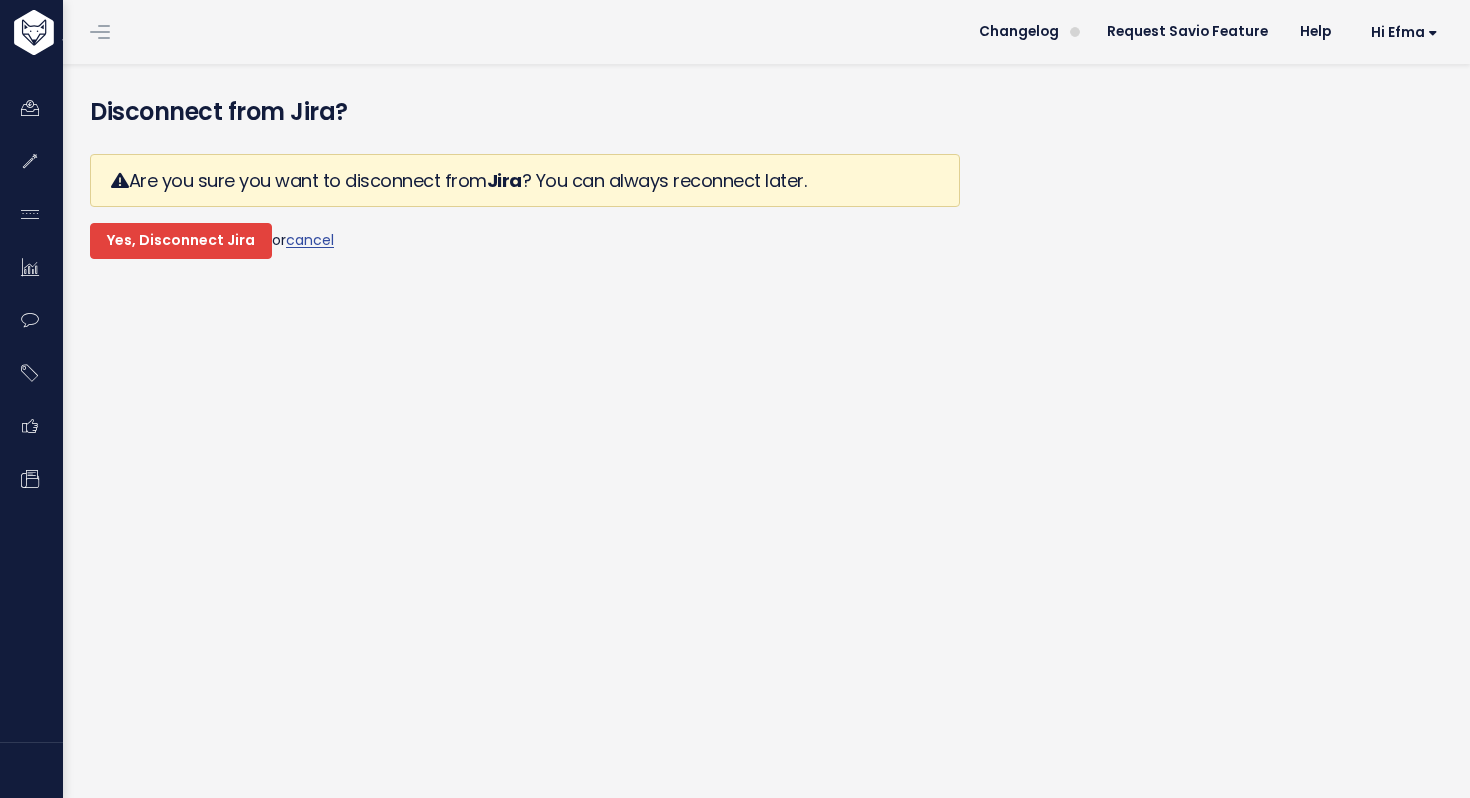 click on "Yes, Disconnect Jira" at bounding box center [181, 241] 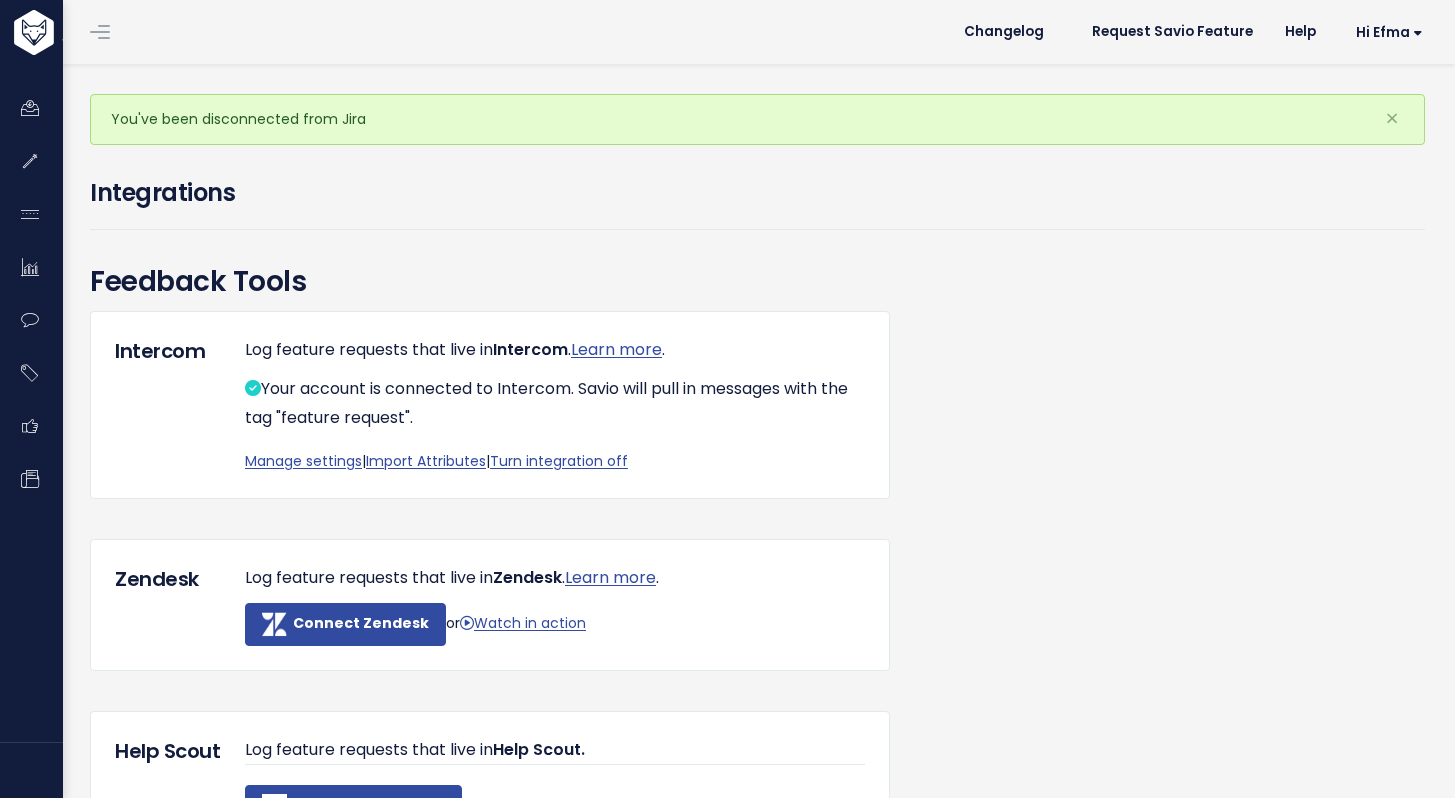 scroll, scrollTop: 0, scrollLeft: 0, axis: both 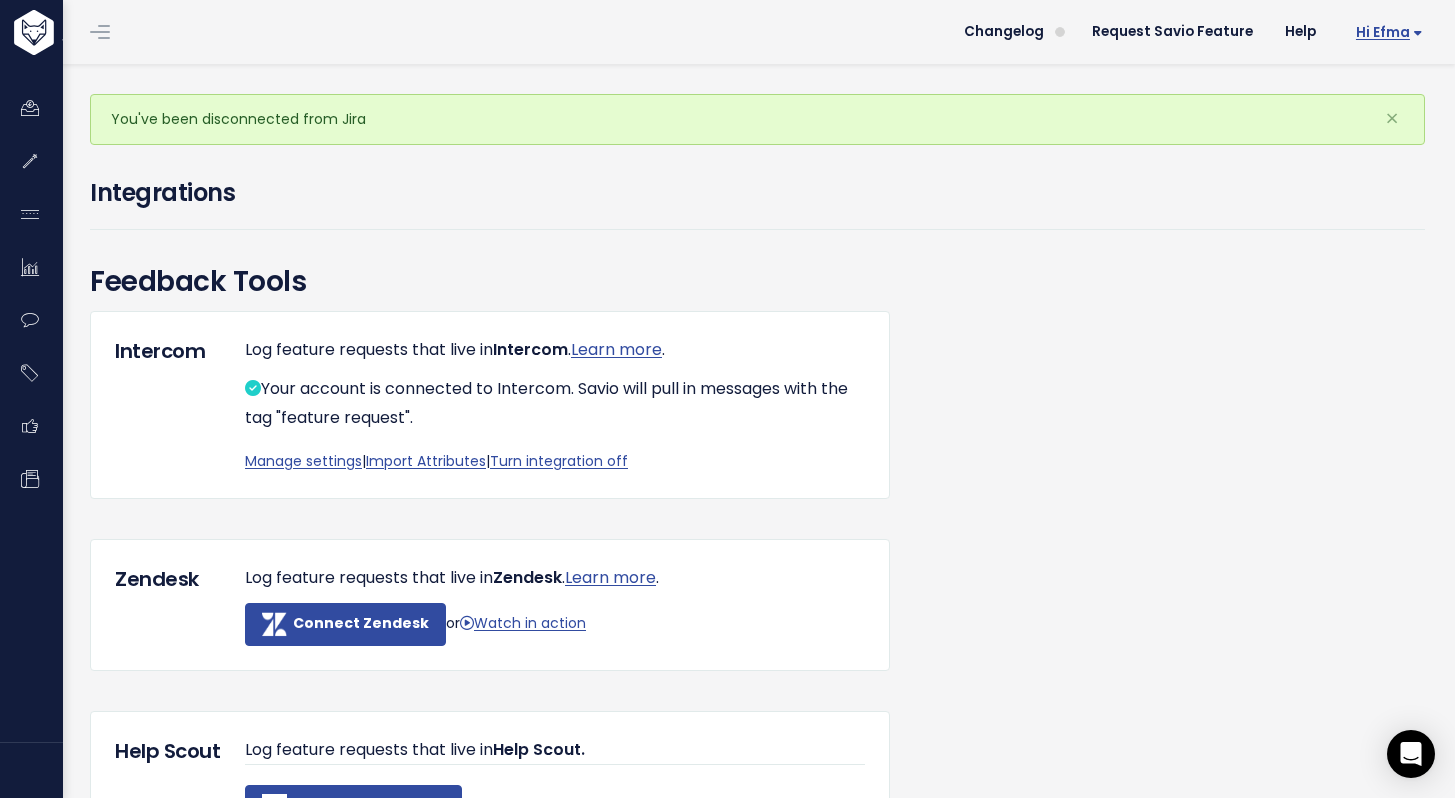 click on "Hi Efma" at bounding box center [1389, 32] 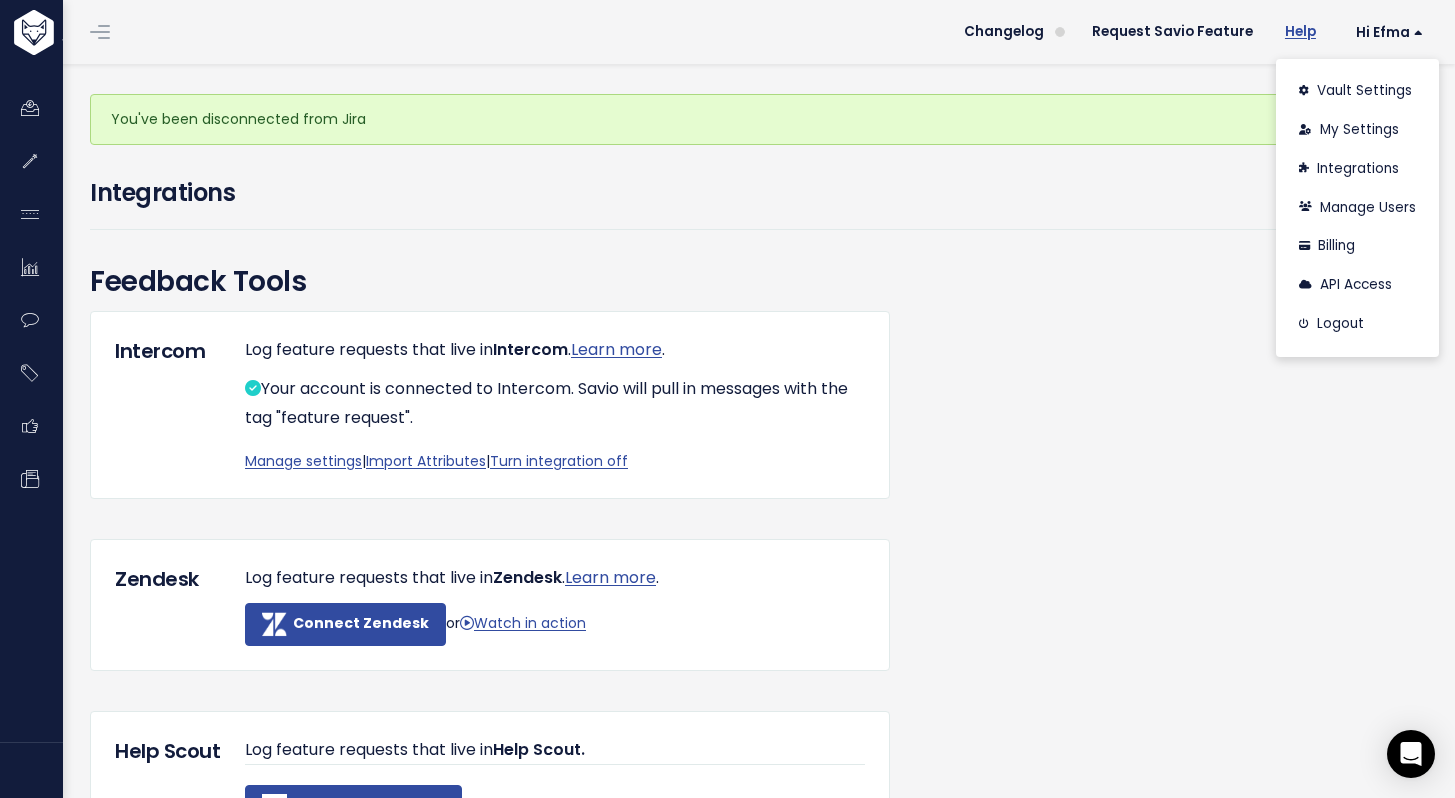 click on "Help" at bounding box center [1300, 32] 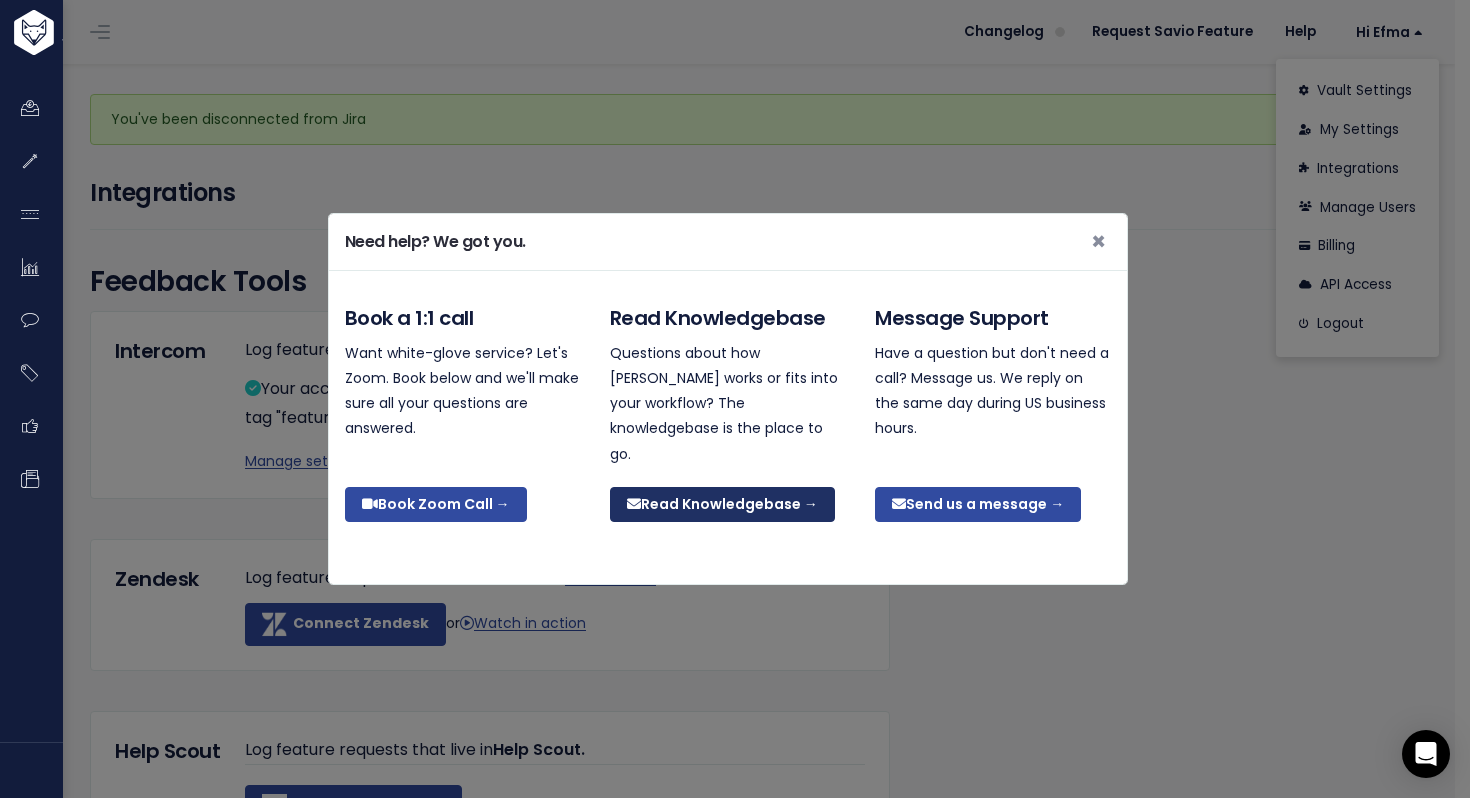 click on "Read Knowledgebase →" at bounding box center [722, 505] 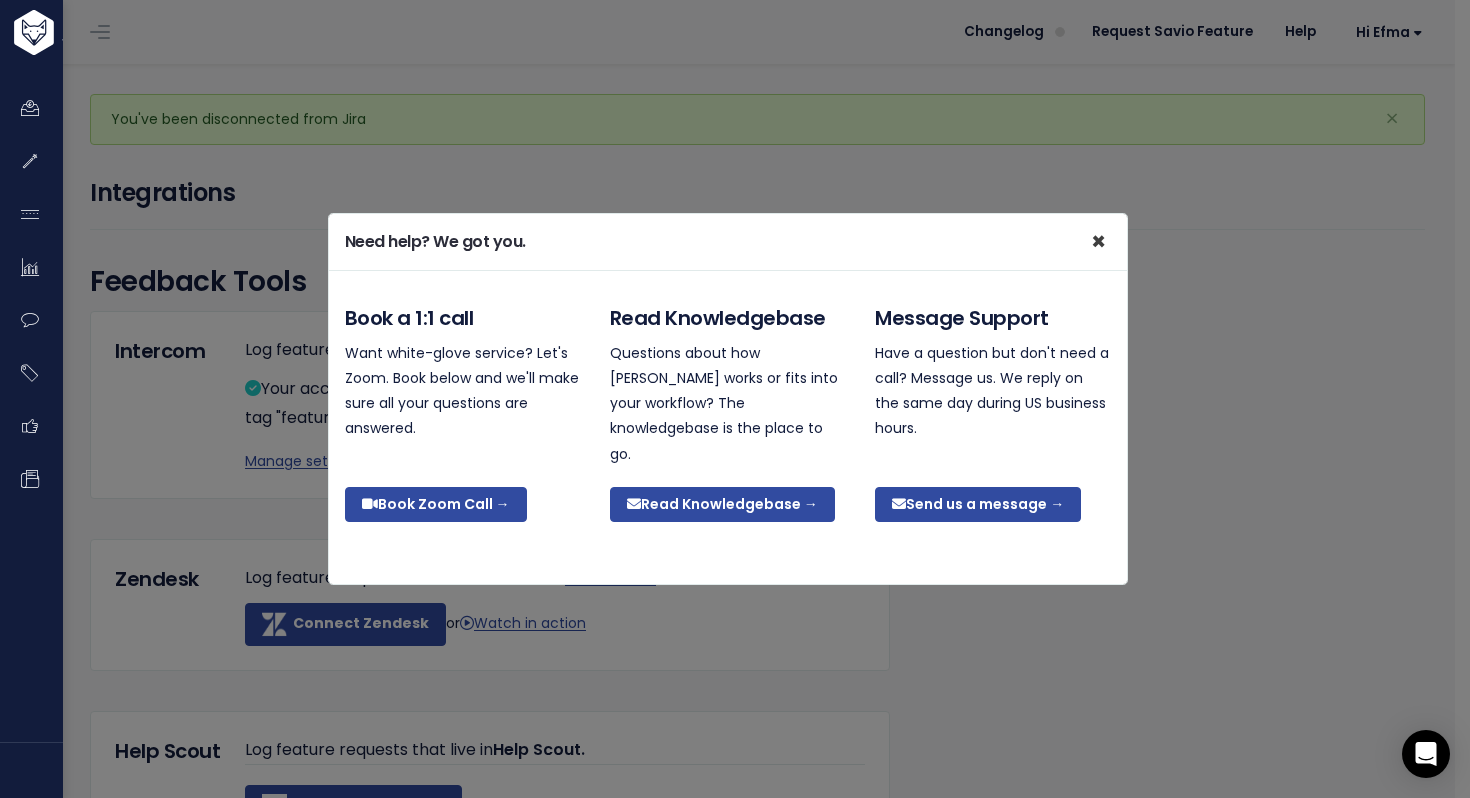 click on "×" at bounding box center [1098, 242] 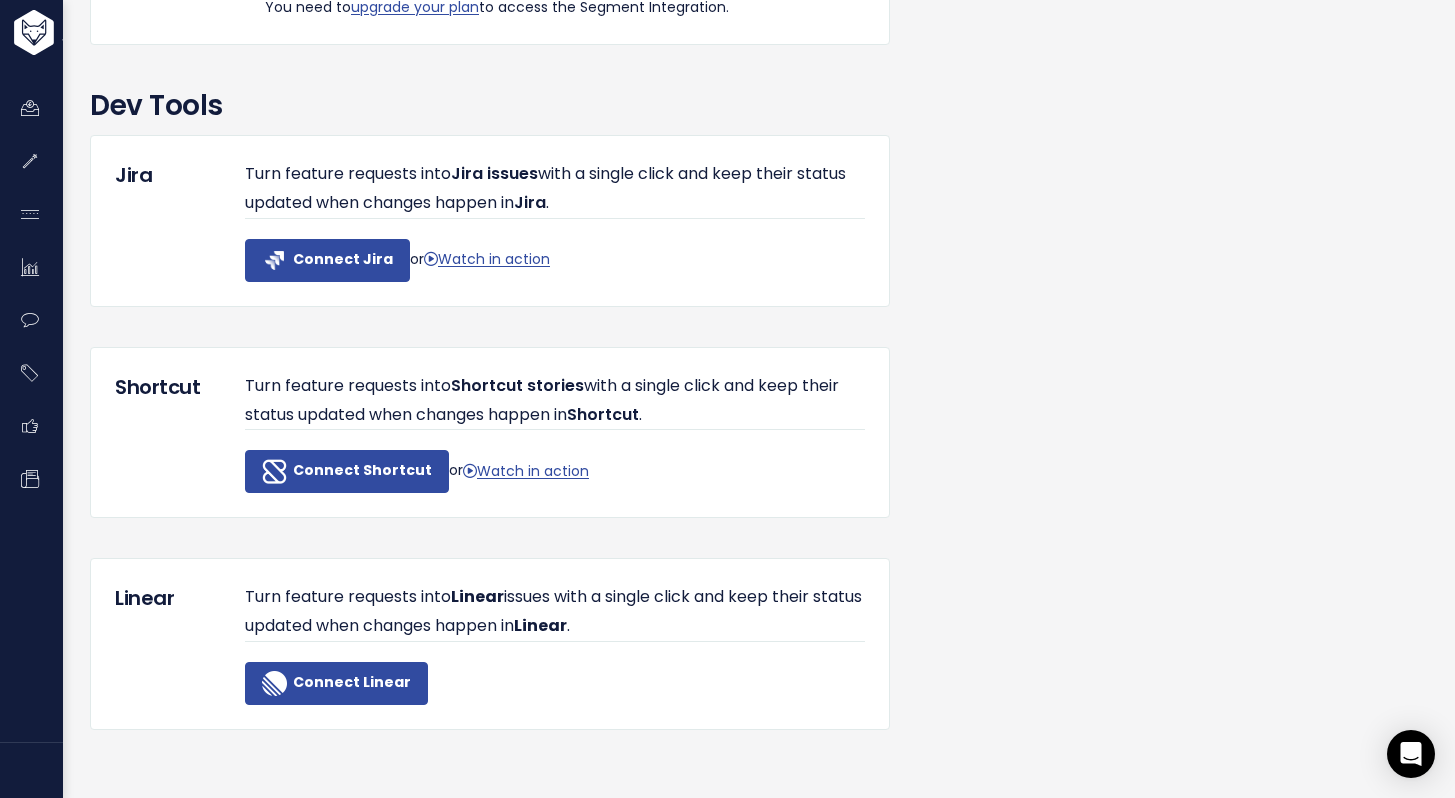 scroll, scrollTop: 2001, scrollLeft: 0, axis: vertical 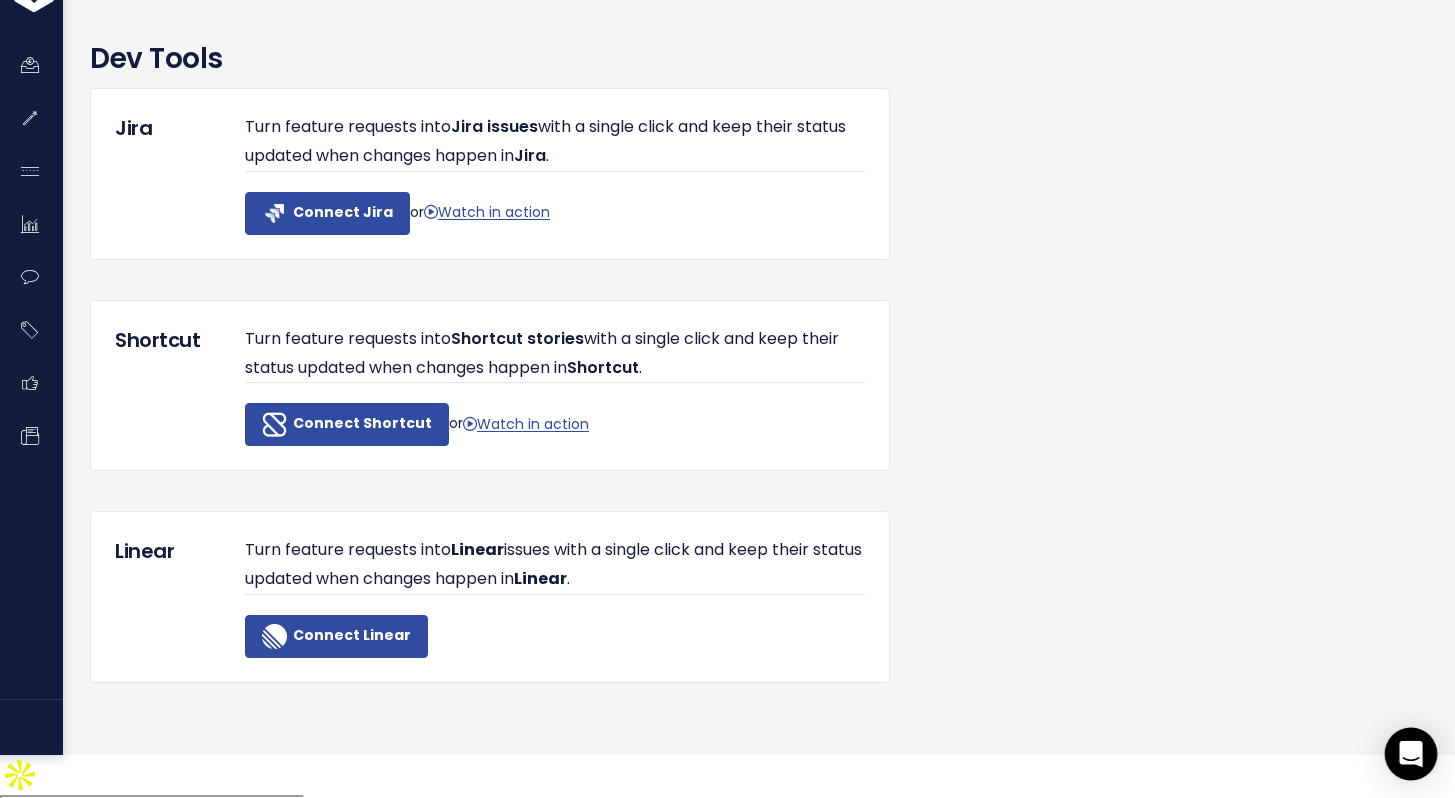 click on "Inbox (36/0)
Feature Requests
Roadmaps
×" at bounding box center [727, -522] 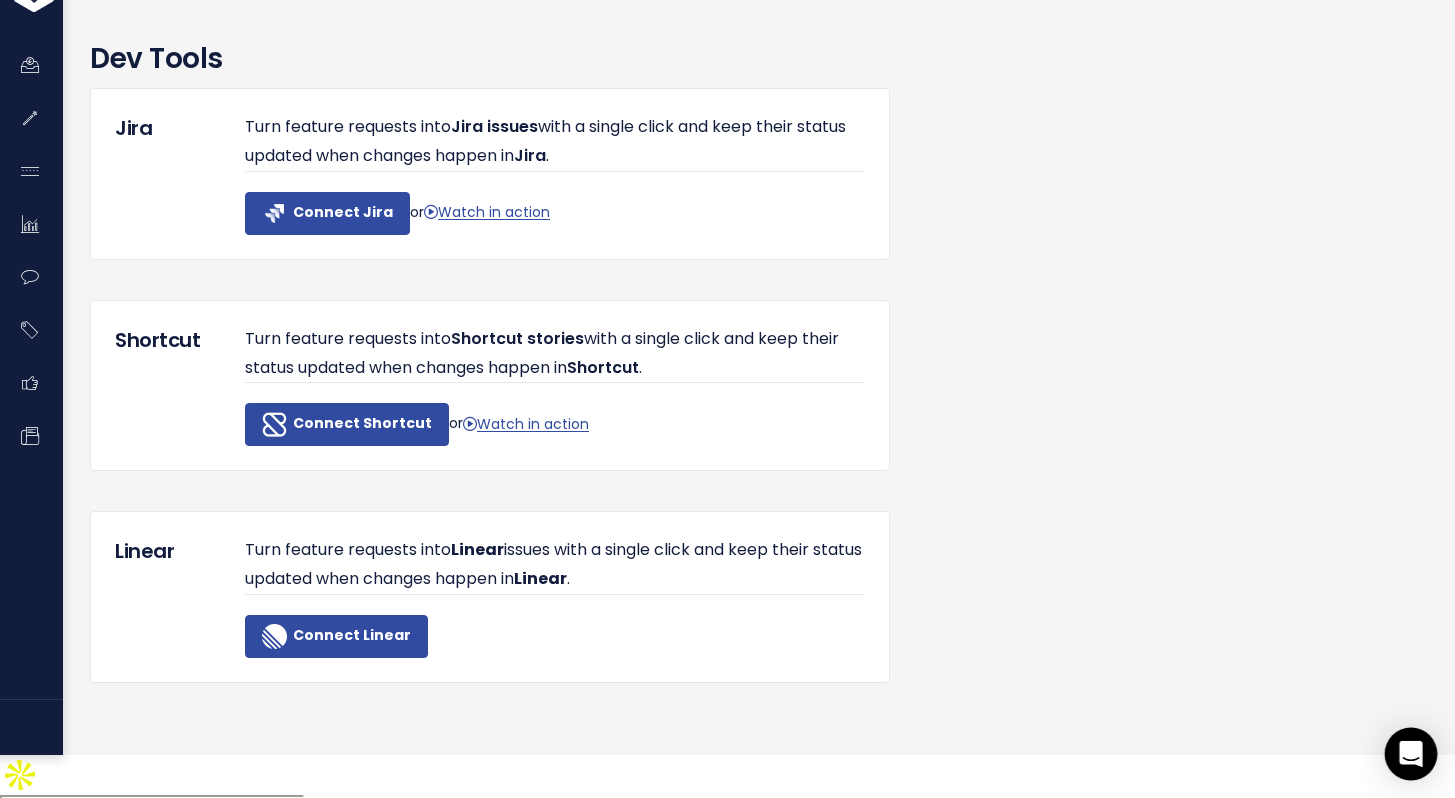 click 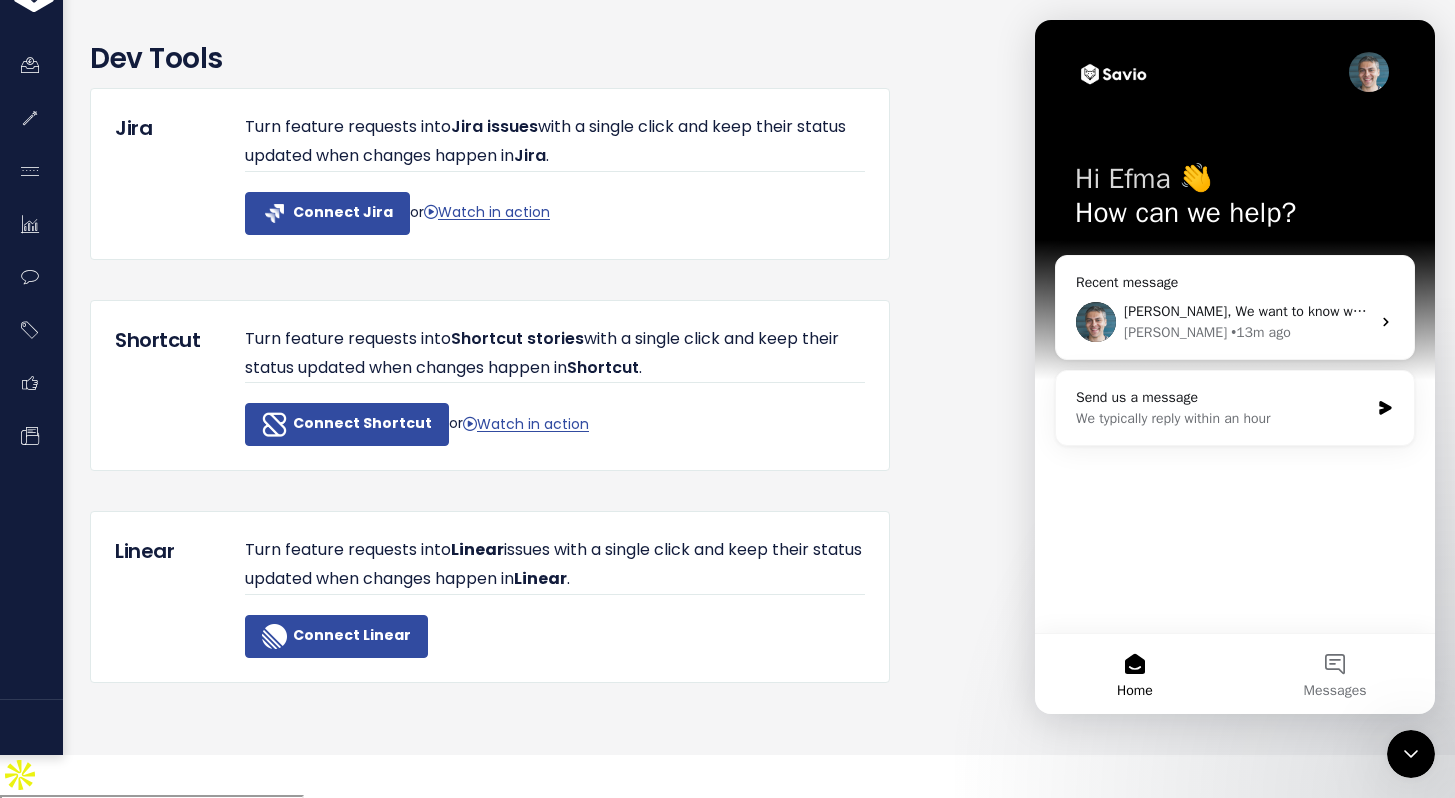 scroll, scrollTop: 0, scrollLeft: 0, axis: both 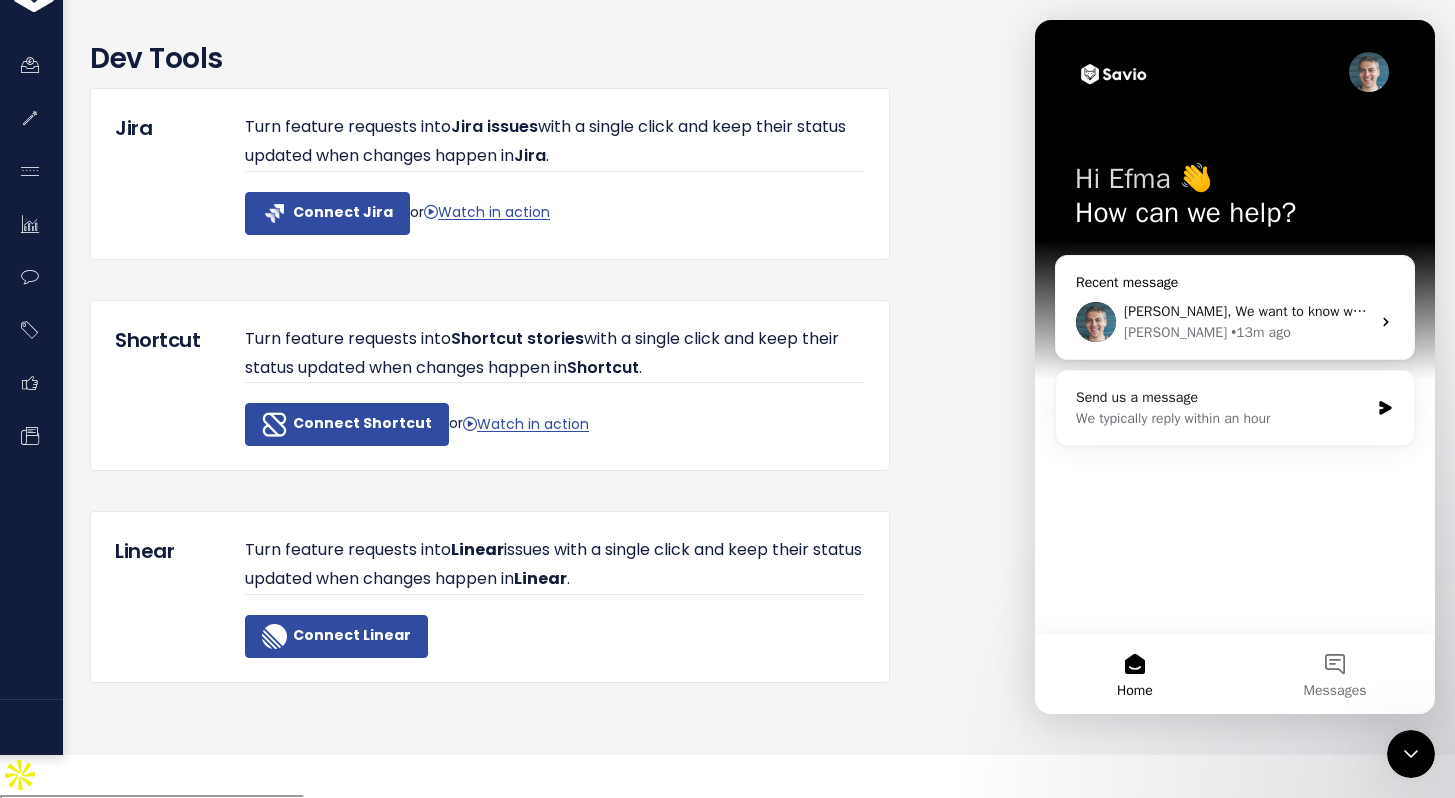 click on "•  13m ago" at bounding box center (1260, 332) 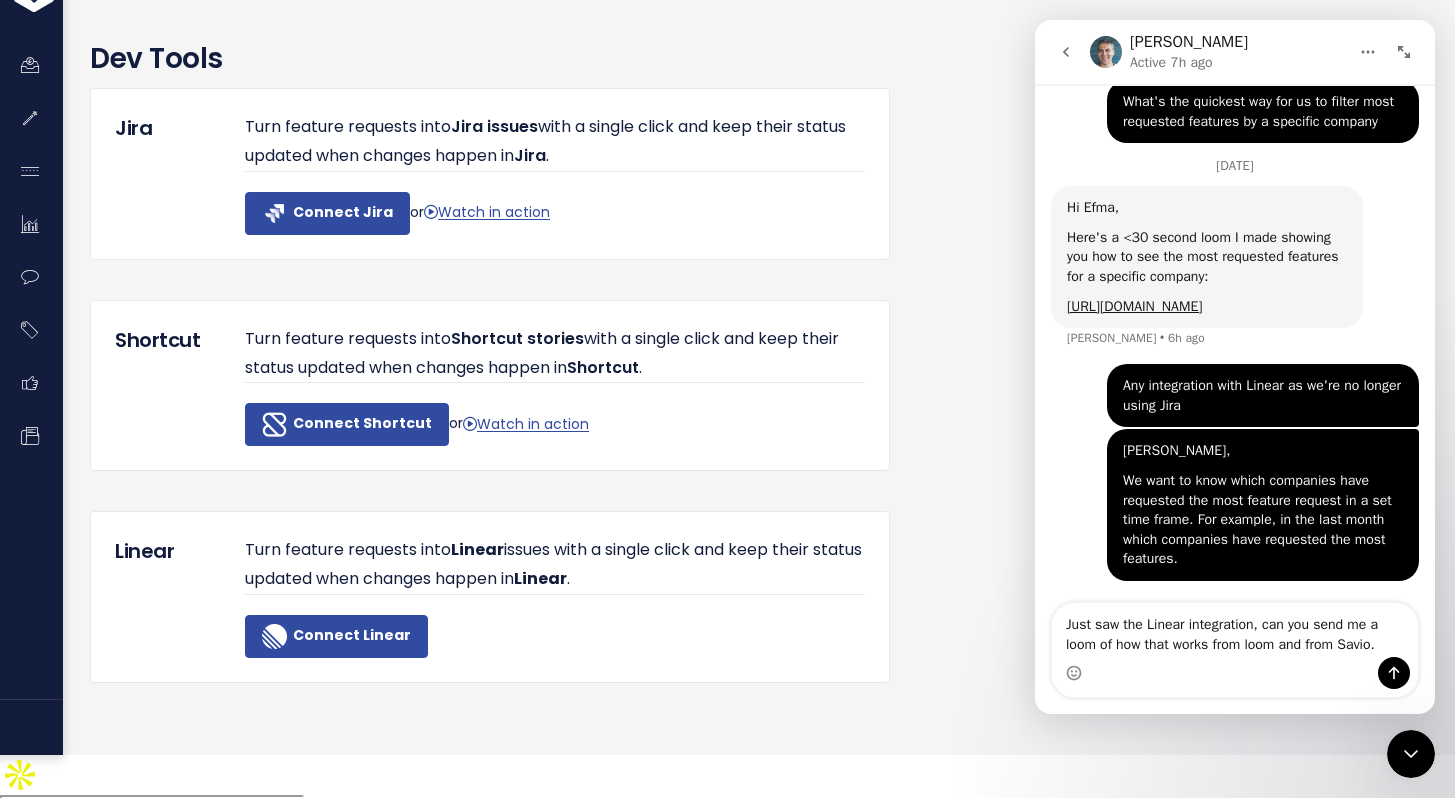 scroll, scrollTop: 152, scrollLeft: 0, axis: vertical 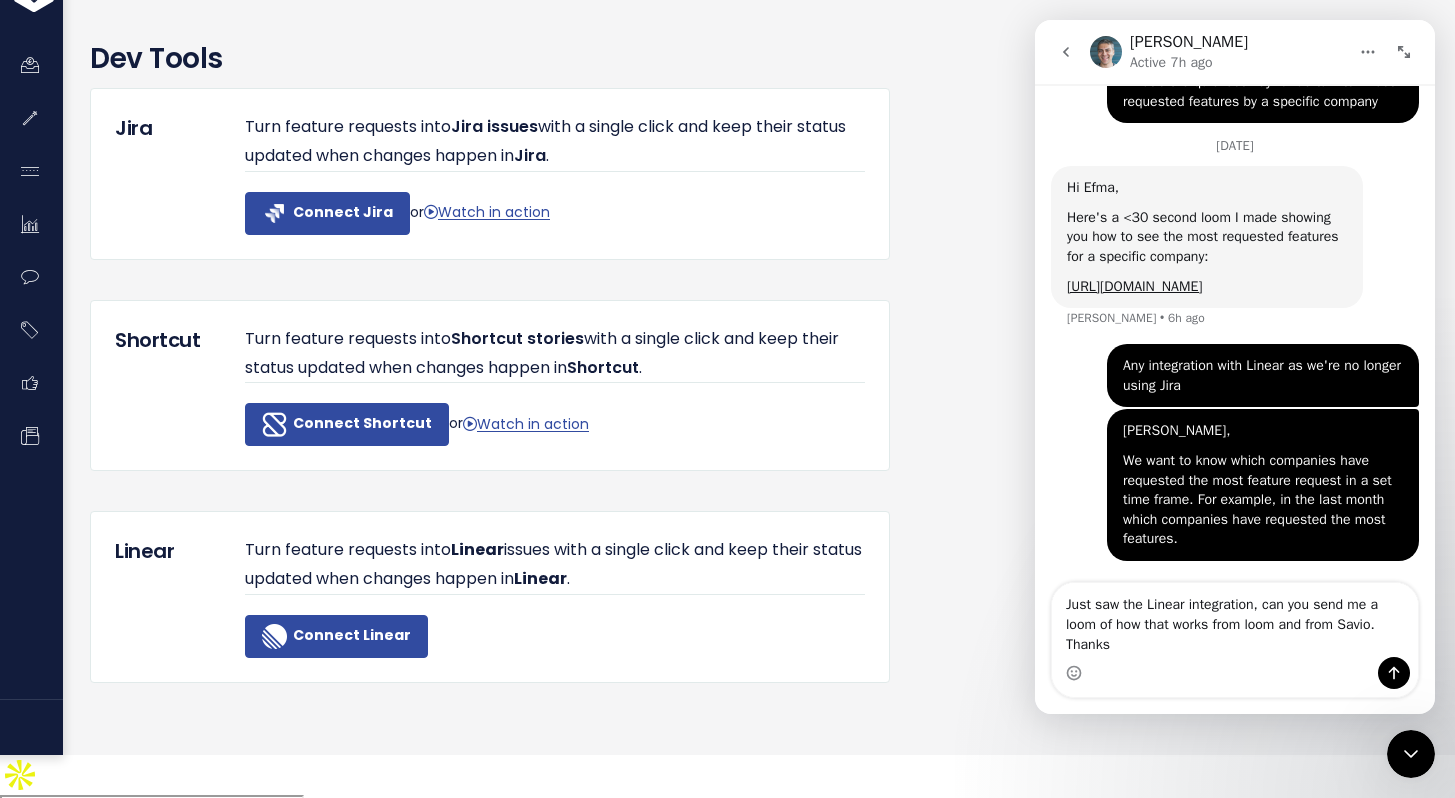 type on "Just saw the Linear integration, can you send me a loom of how that works from loom and from Savio. Thanks!" 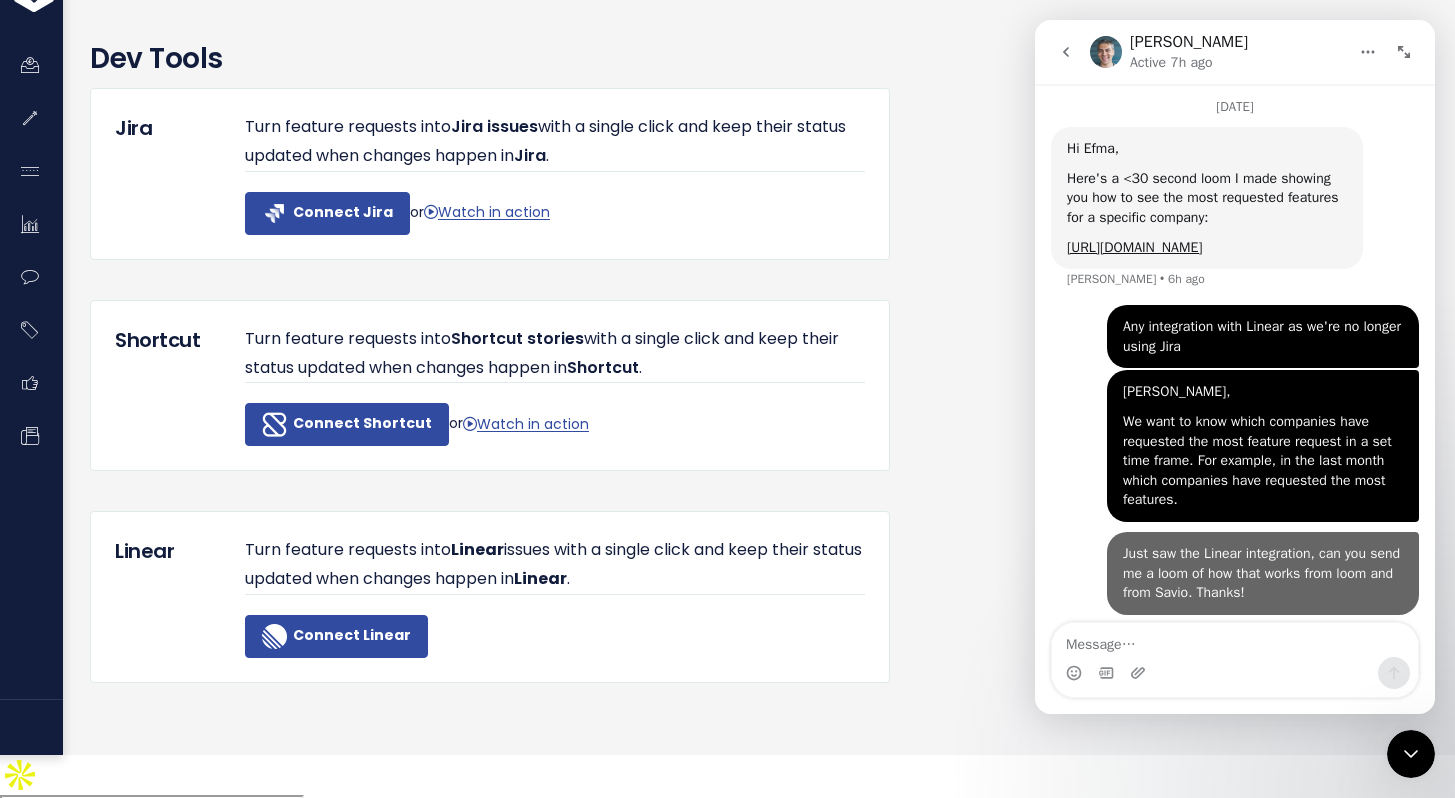 scroll, scrollTop: 197, scrollLeft: 0, axis: vertical 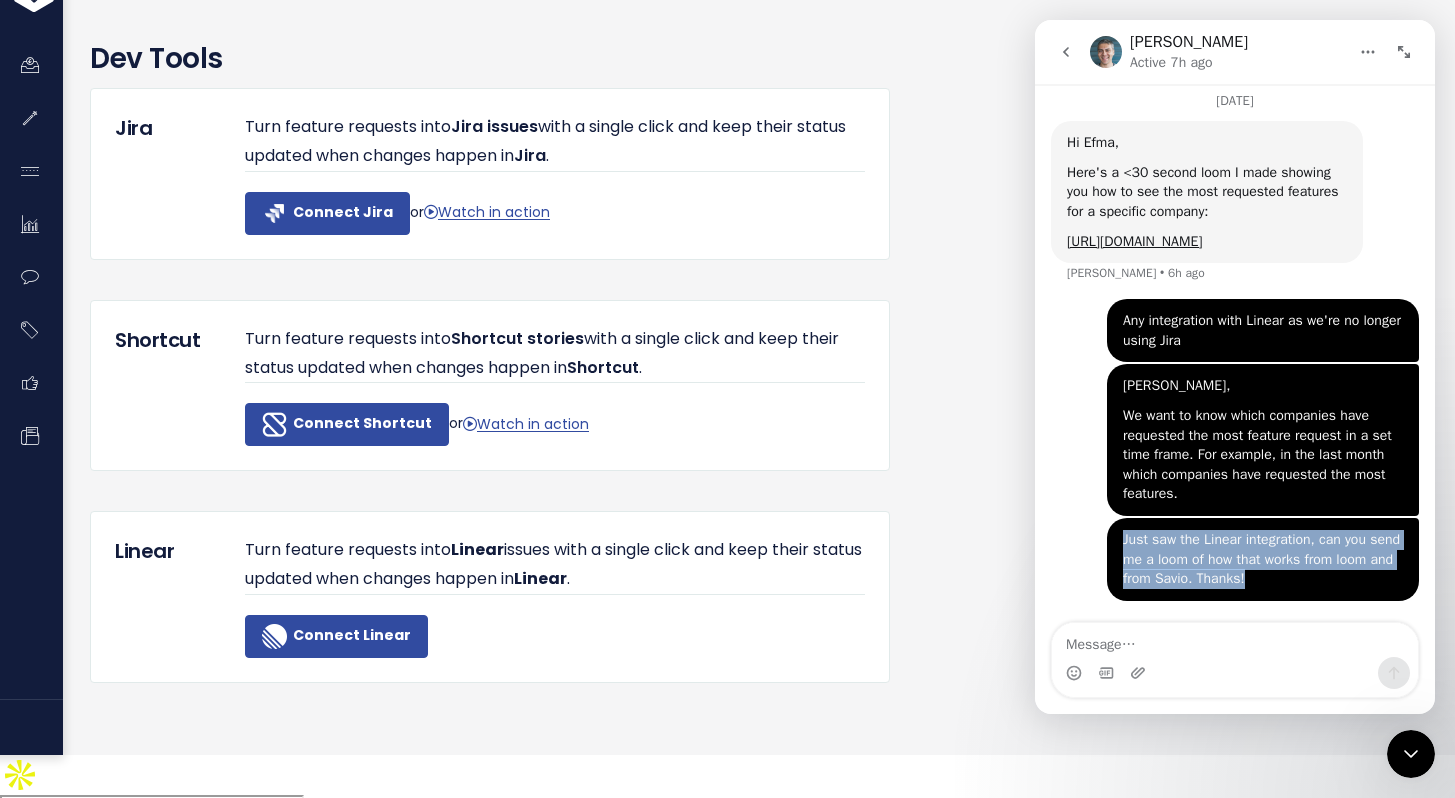 drag, startPoint x: 1309, startPoint y: 584, endPoint x: 1109, endPoint y: 538, distance: 205.22183 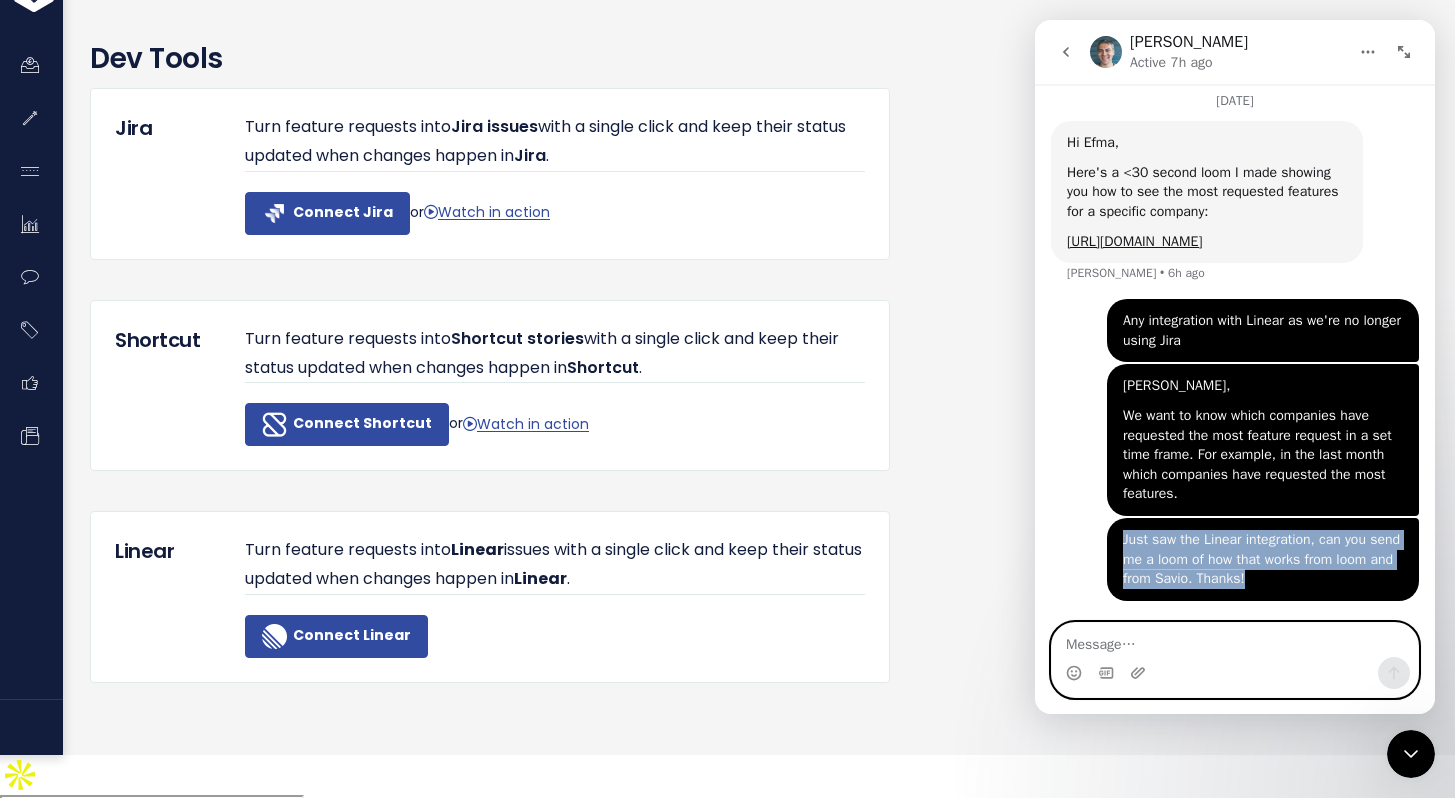 click at bounding box center (1235, 640) 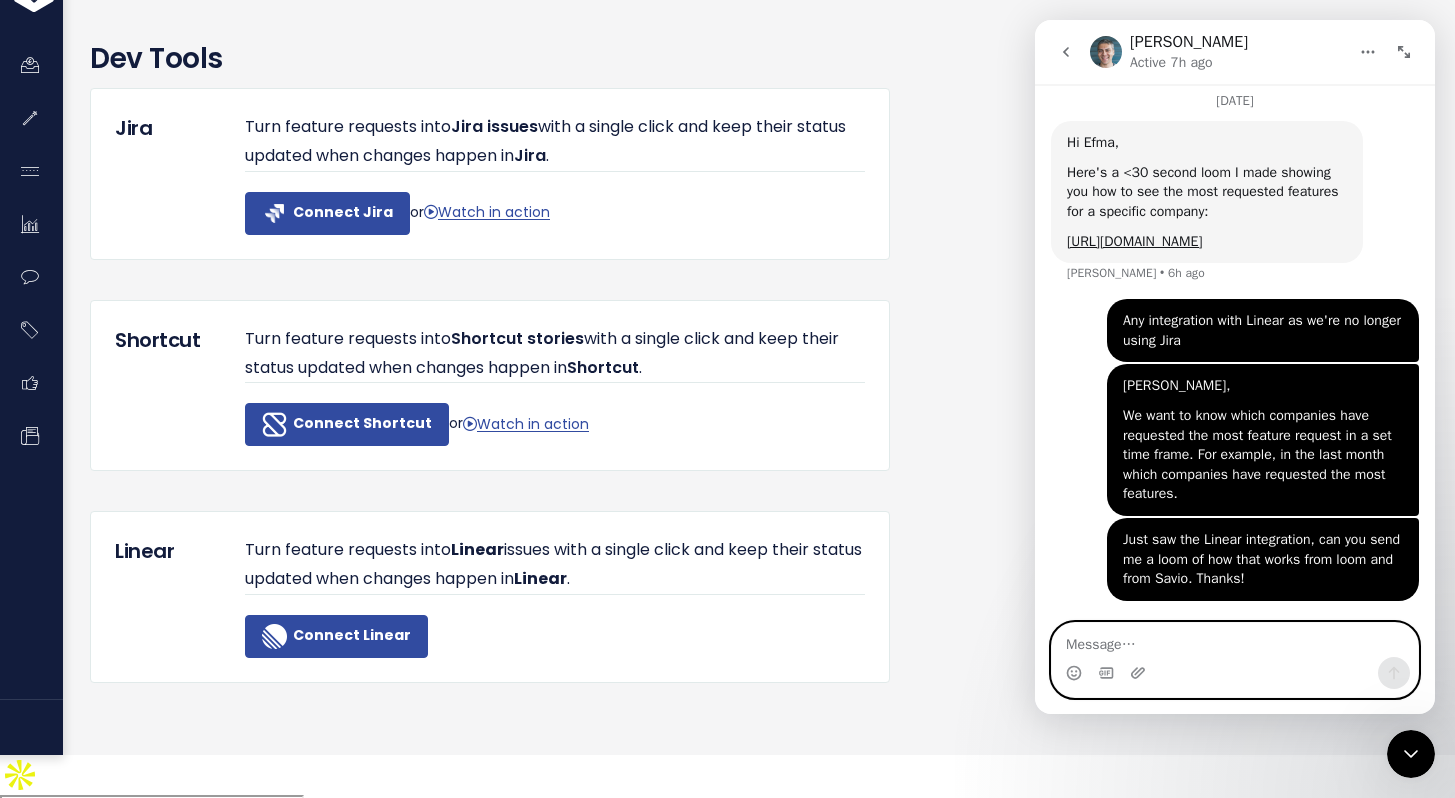 paste on "Just saw the Linear integration, can you send me a loom of how that works from loom and from Savio. Thanks!" 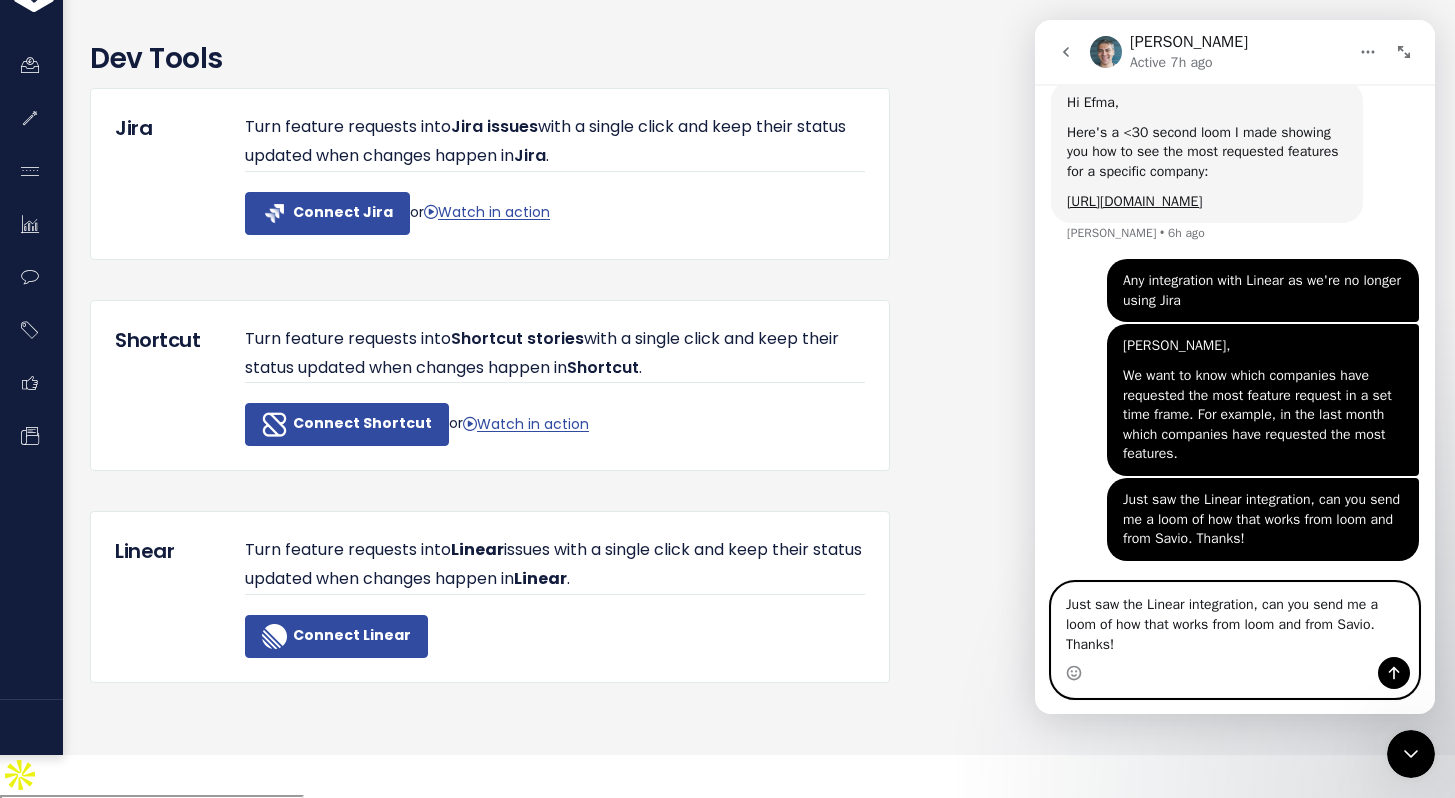 scroll, scrollTop: 237, scrollLeft: 0, axis: vertical 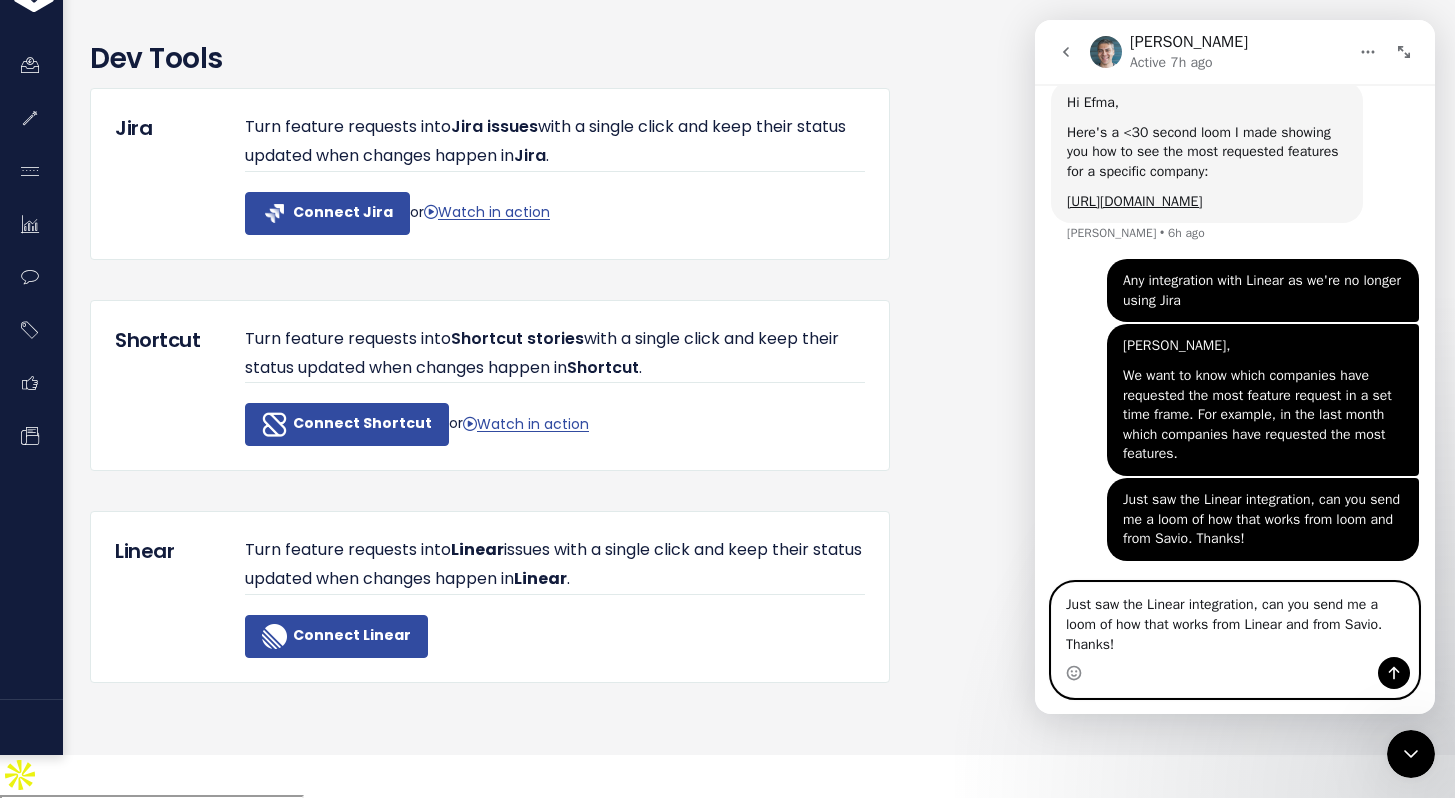 type on "Just saw the Linear integration, can you send me a loom of how that works from Linear and from Savio. Thanks!" 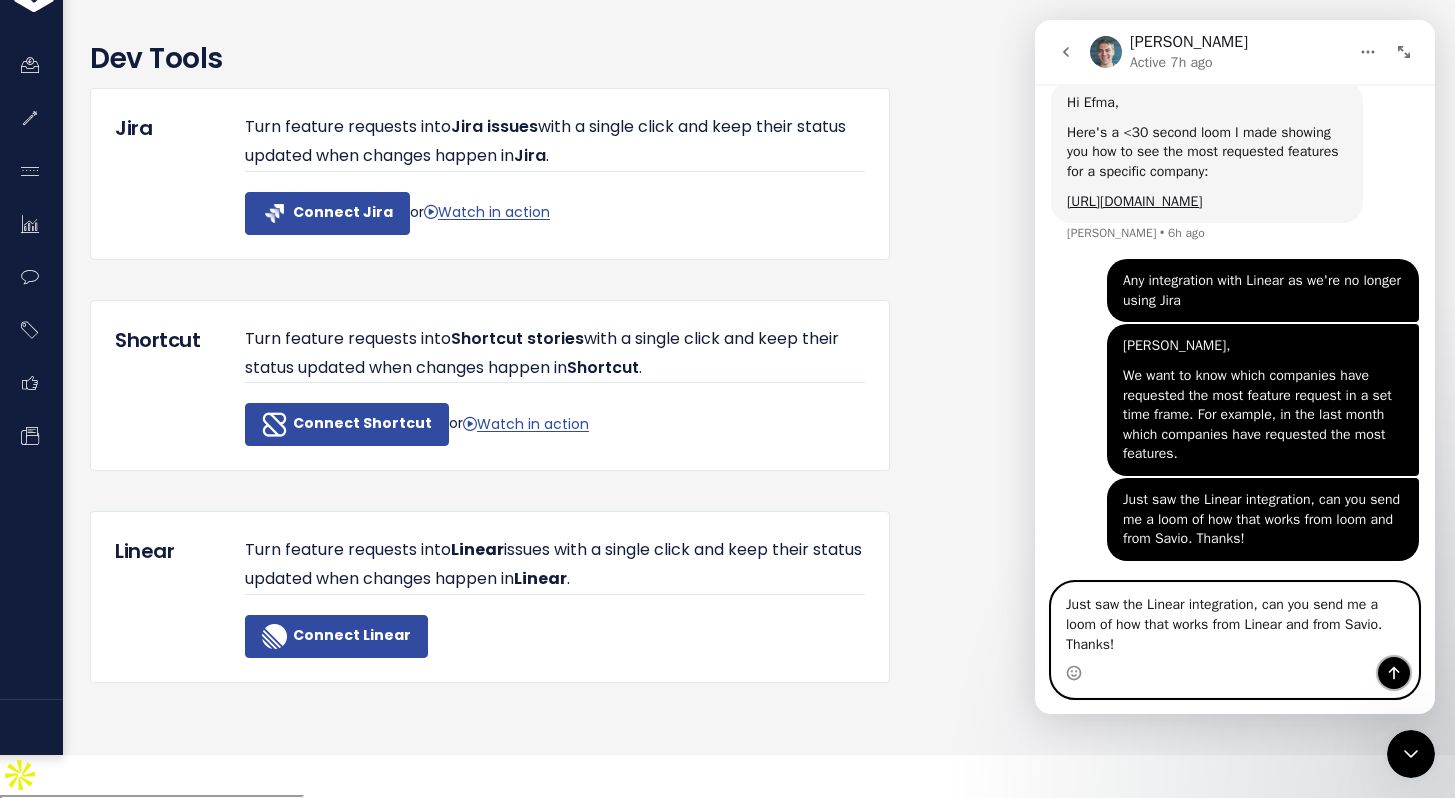 click 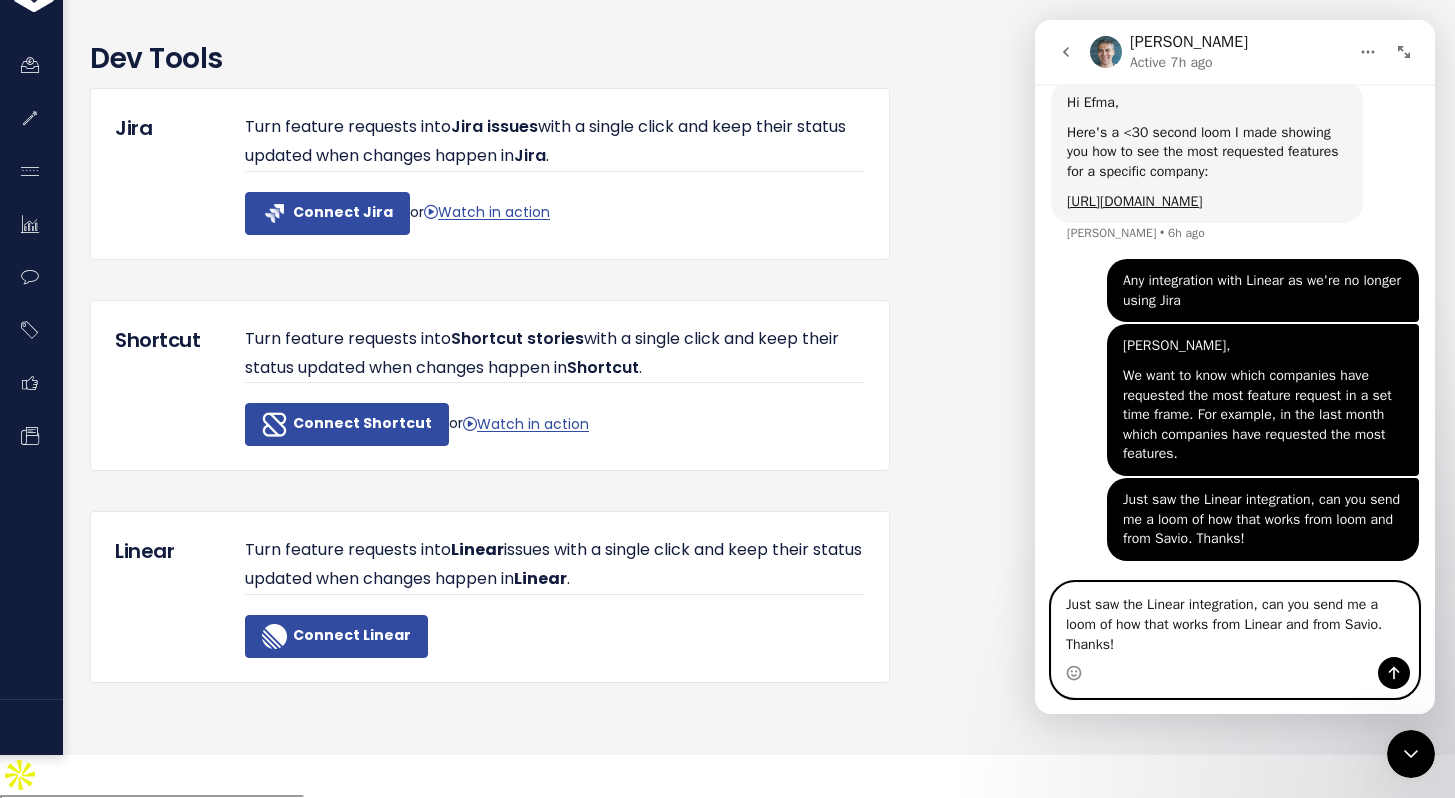 type 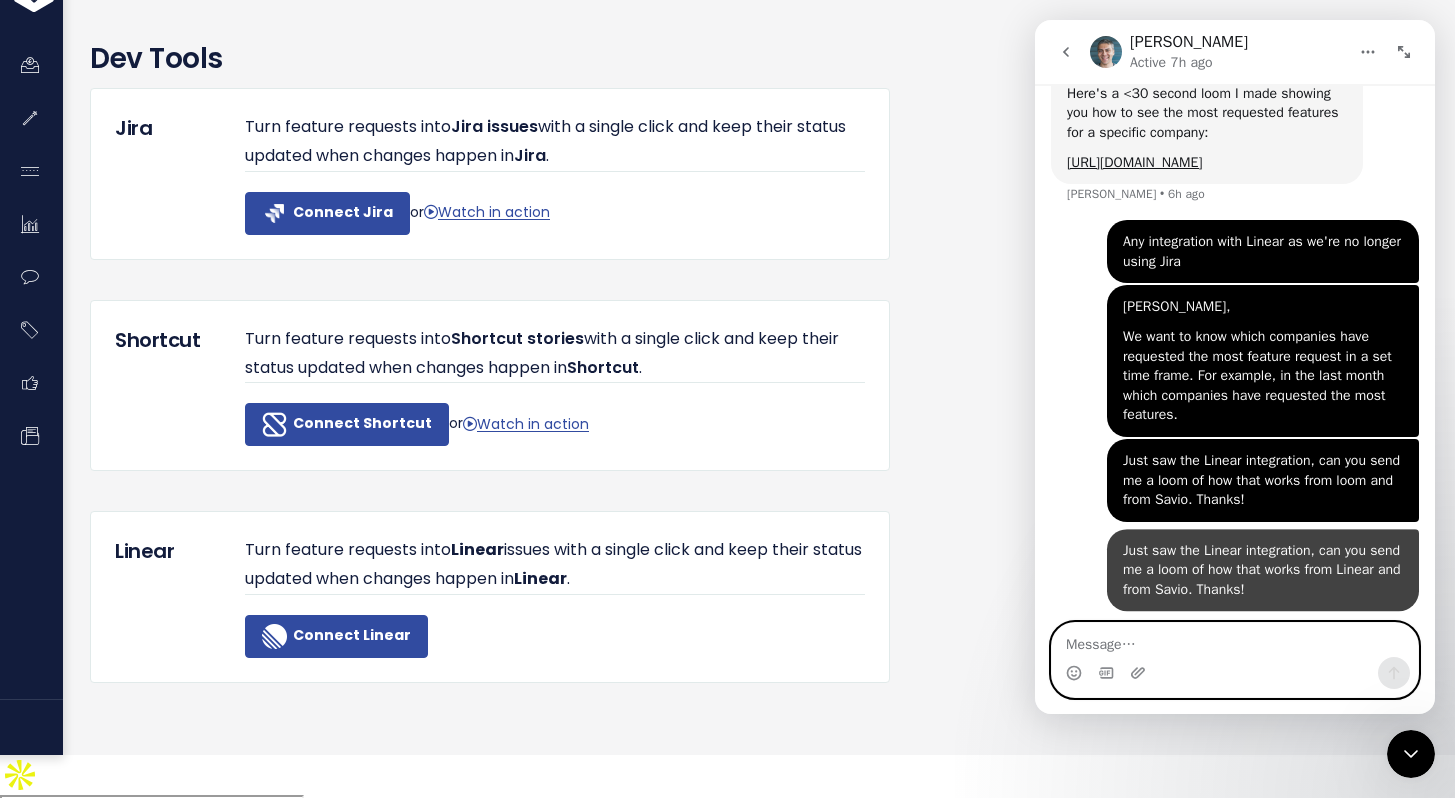 scroll, scrollTop: 281, scrollLeft: 0, axis: vertical 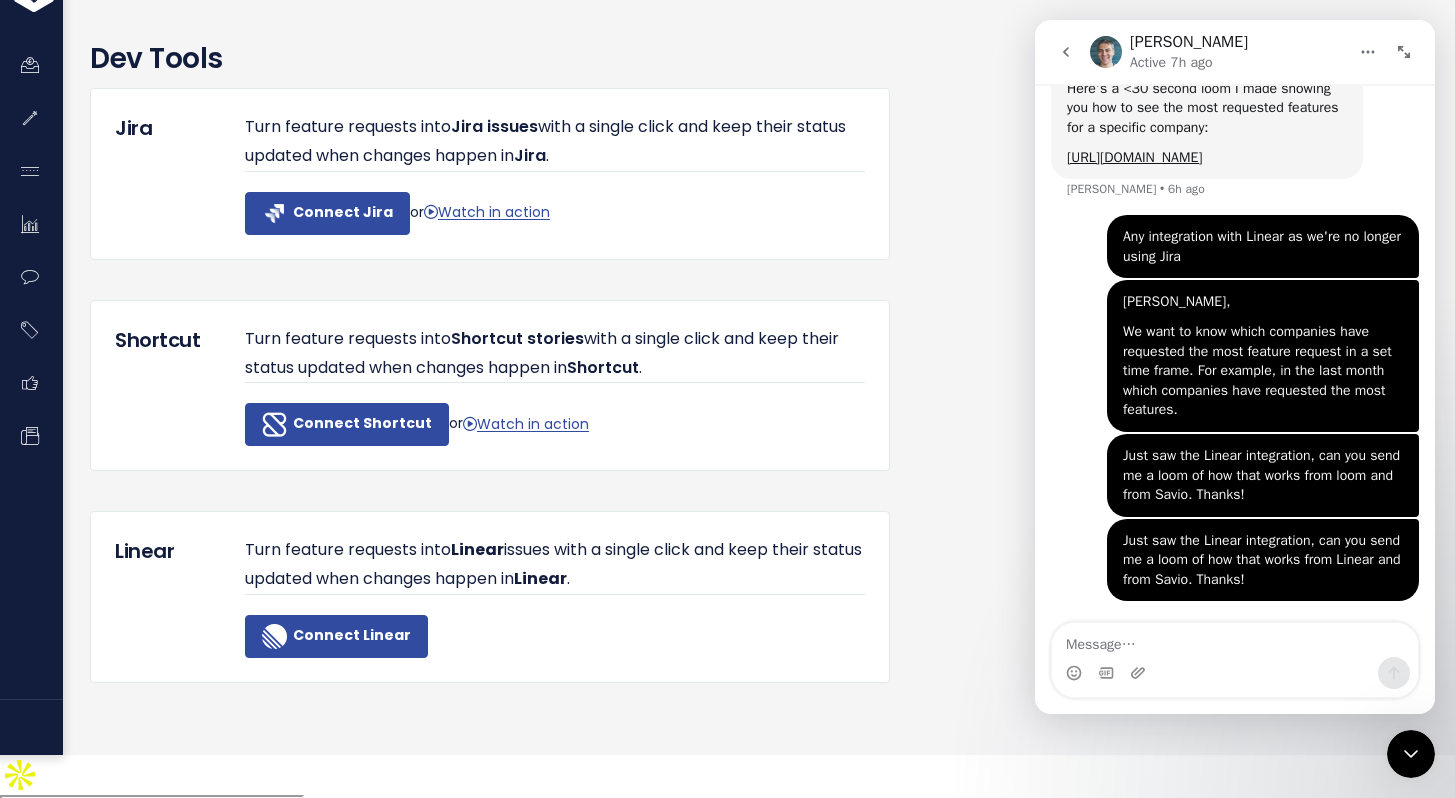 click at bounding box center (1411, 754) 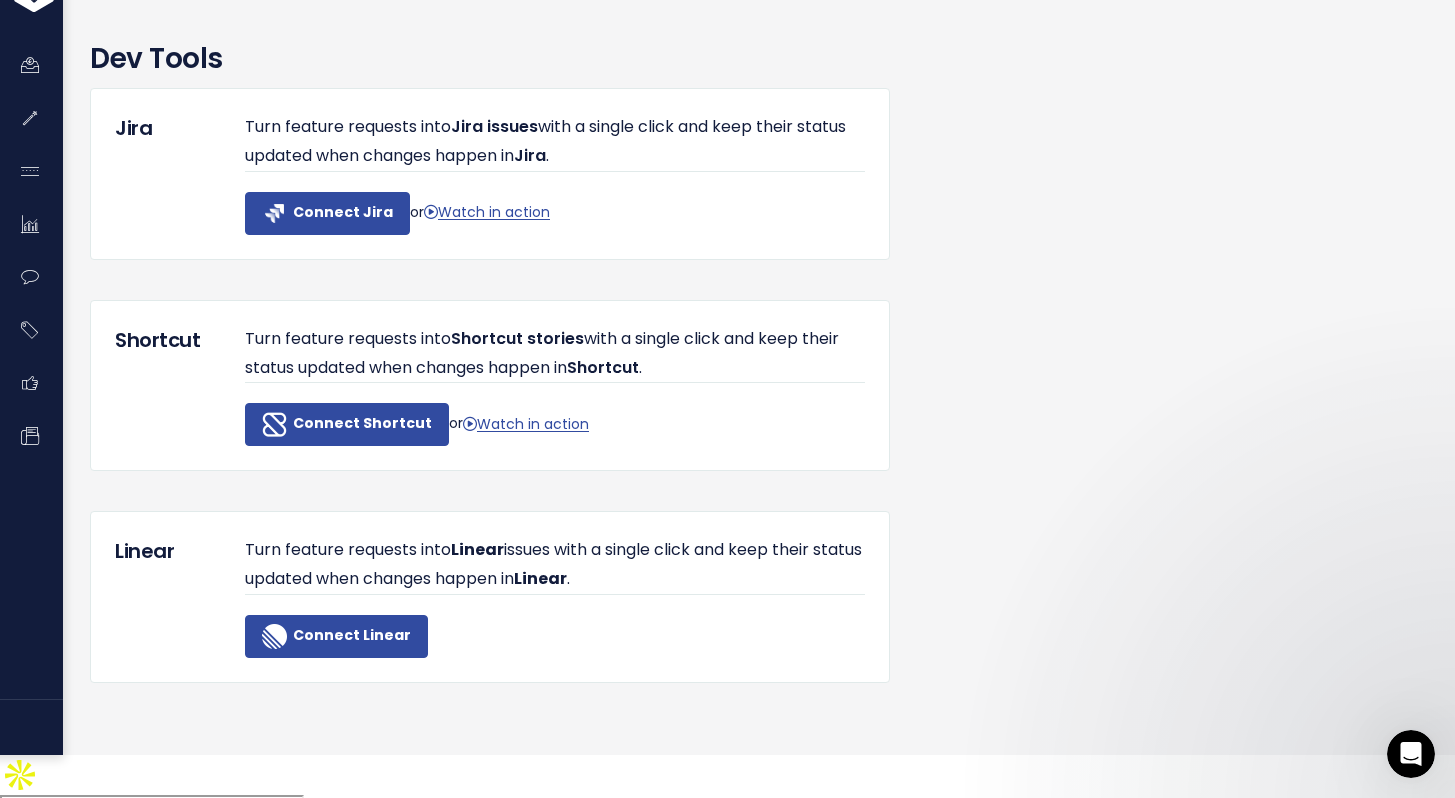 scroll, scrollTop: 0, scrollLeft: 0, axis: both 